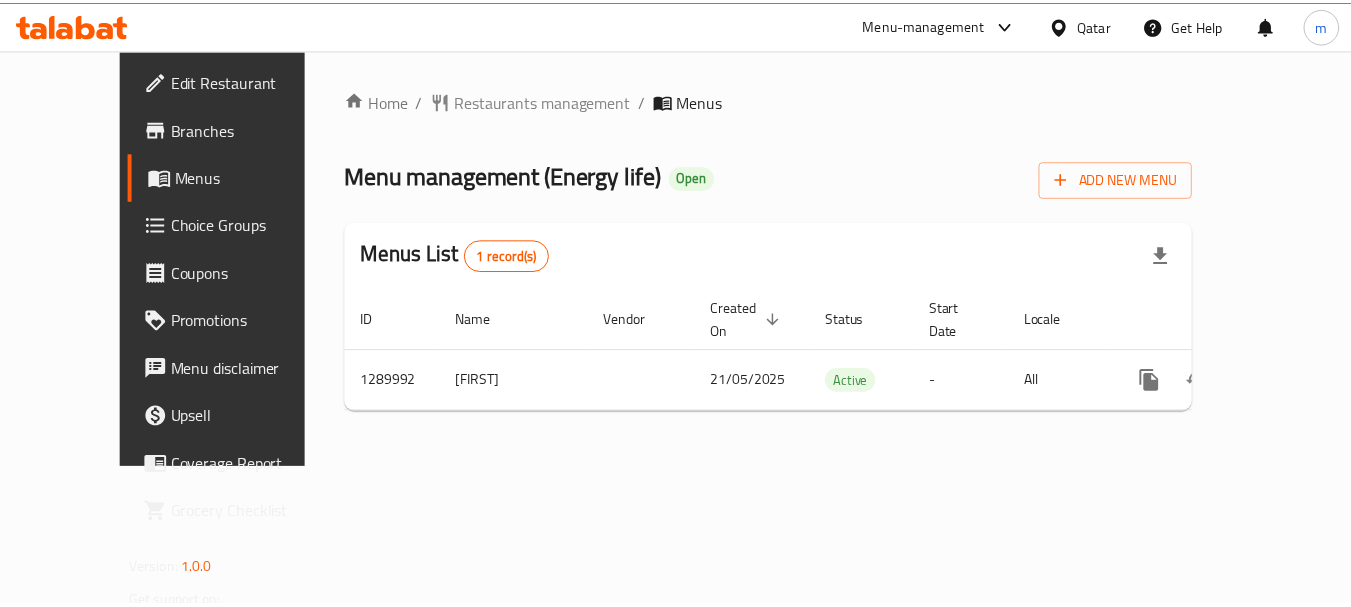 scroll, scrollTop: 0, scrollLeft: 0, axis: both 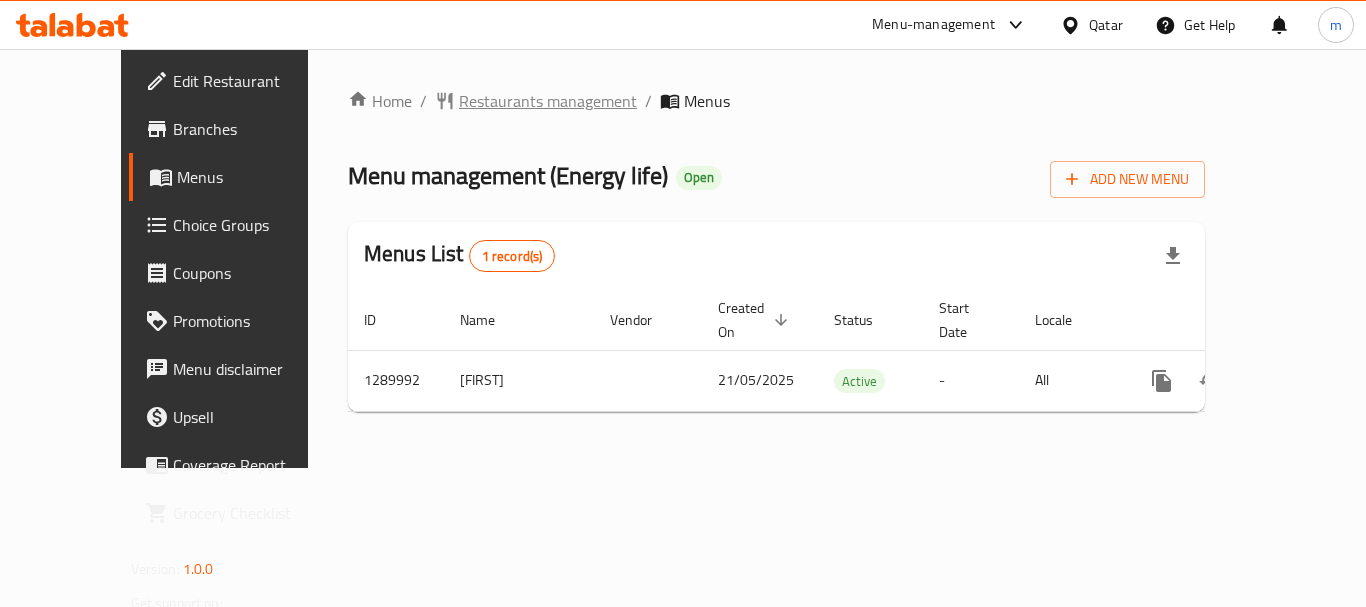 click on "Restaurants management" at bounding box center [548, 101] 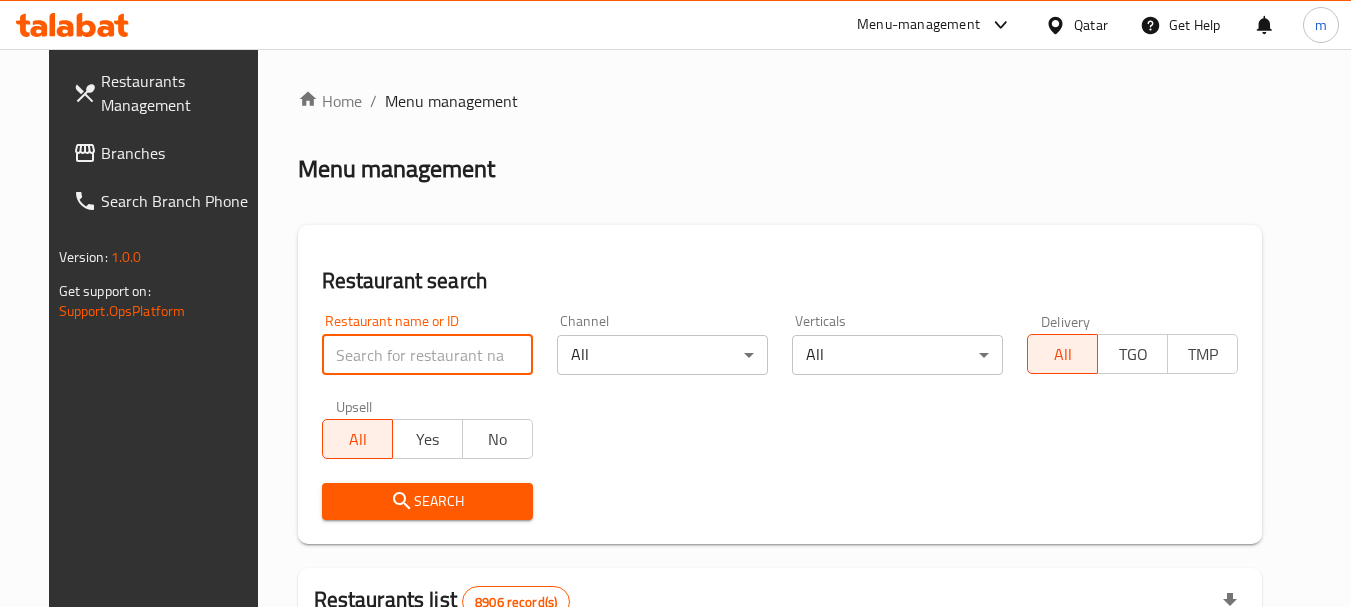 click at bounding box center (427, 355) 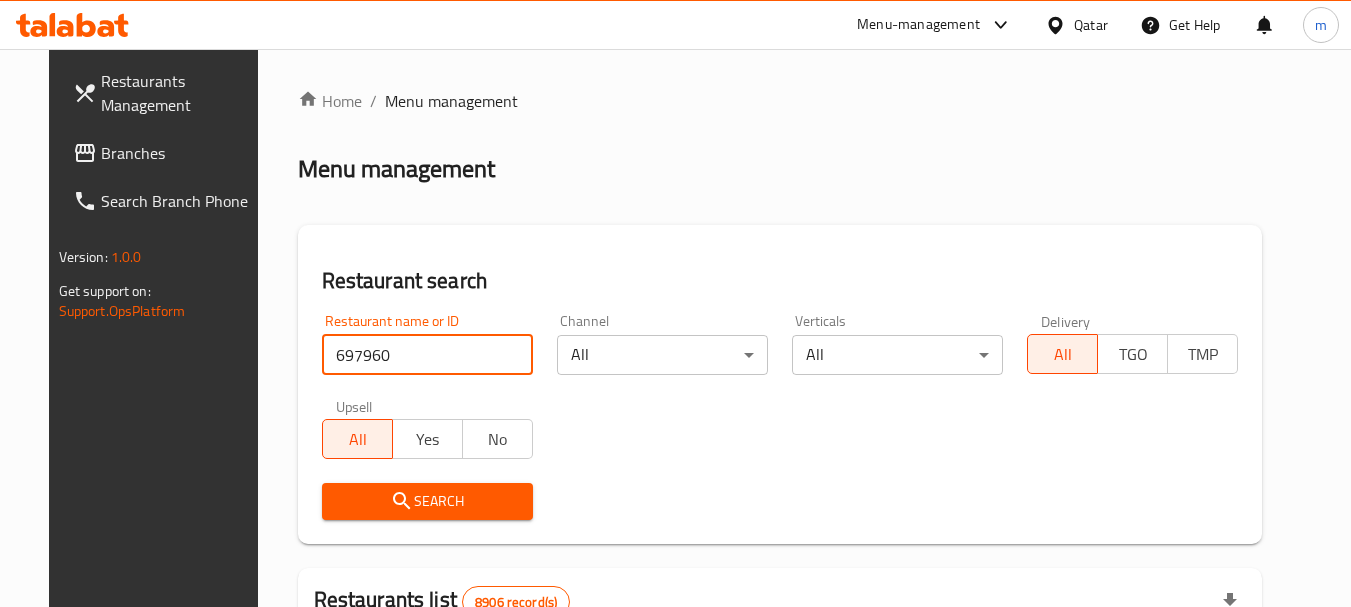 type on "697960" 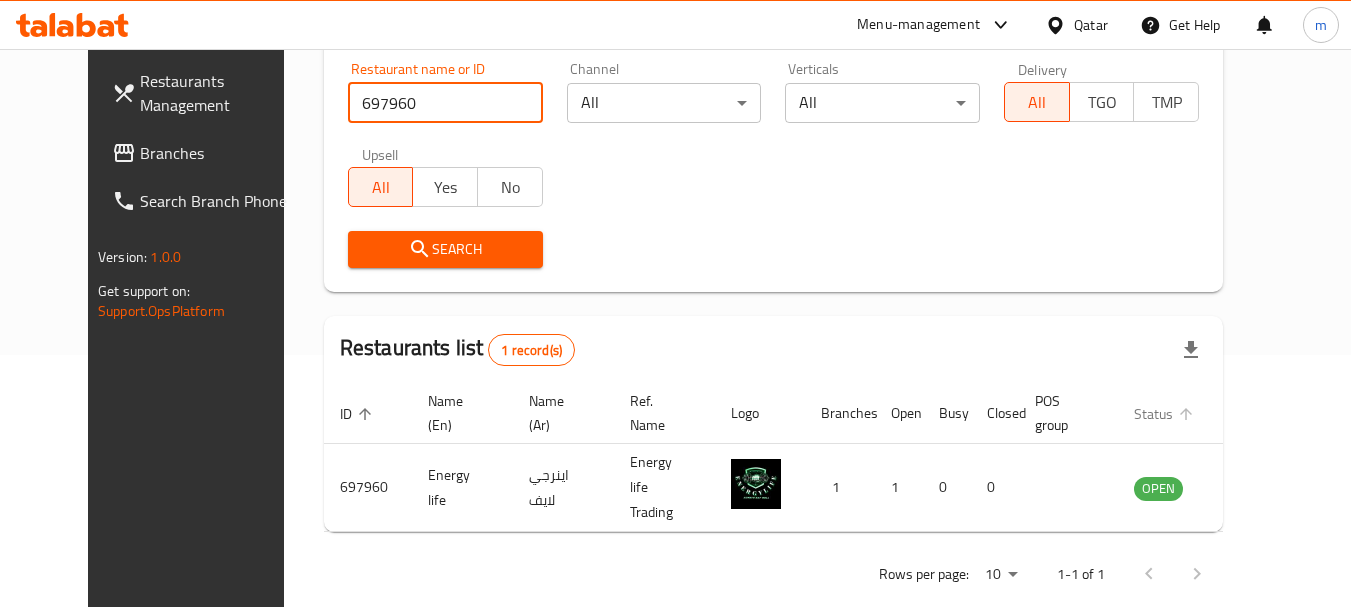 scroll, scrollTop: 268, scrollLeft: 0, axis: vertical 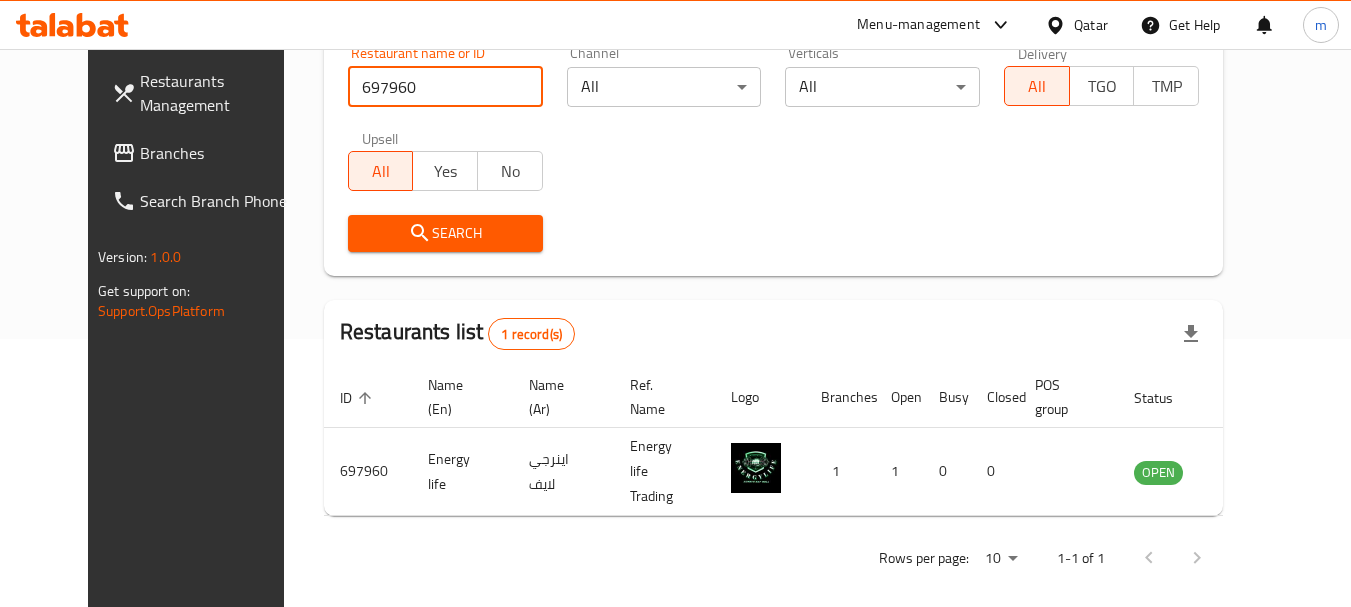 click at bounding box center [1059, 25] 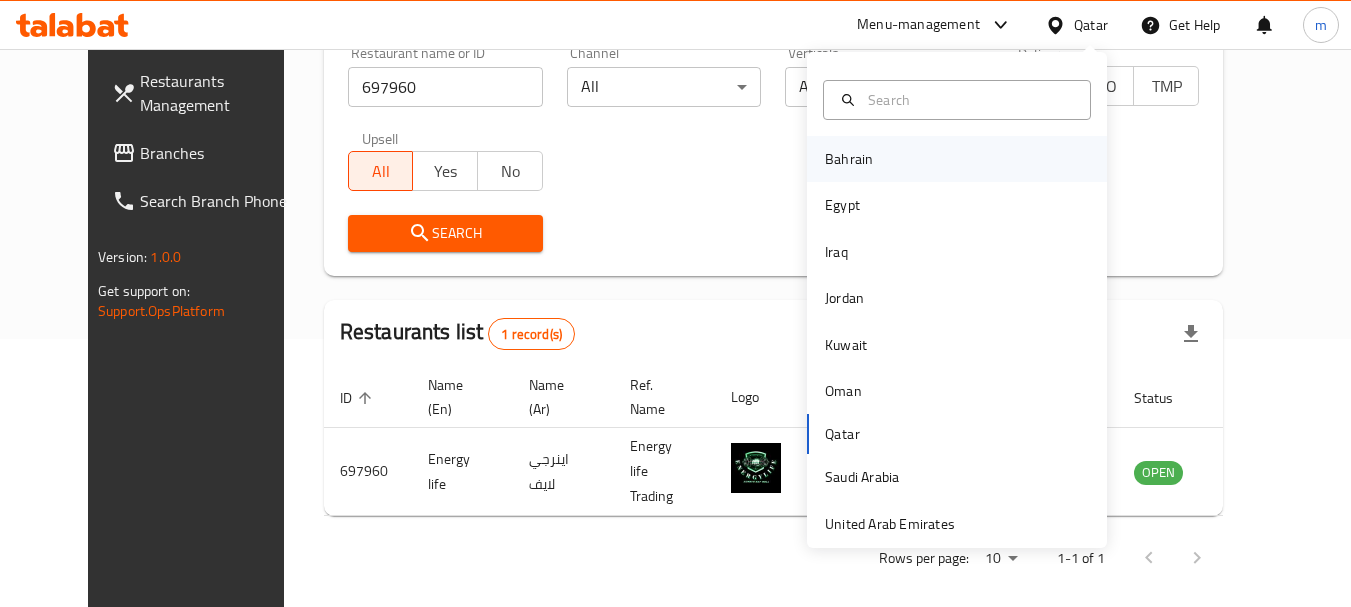 click on "Bahrain" at bounding box center [849, 159] 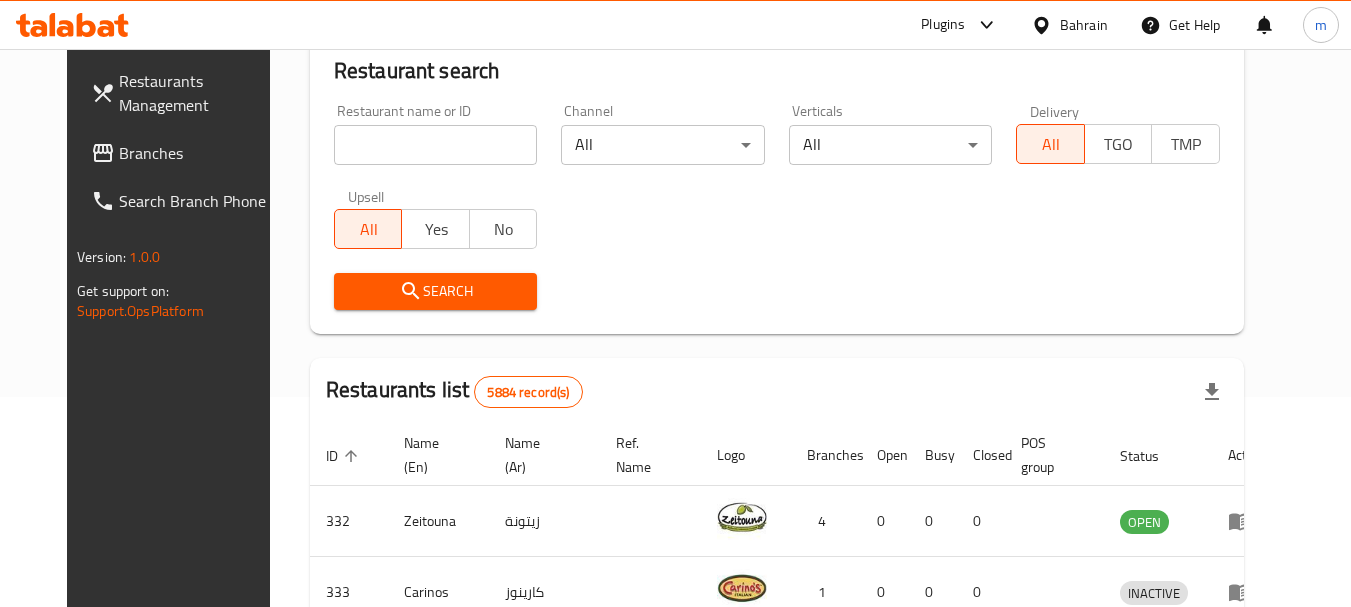 scroll, scrollTop: 268, scrollLeft: 0, axis: vertical 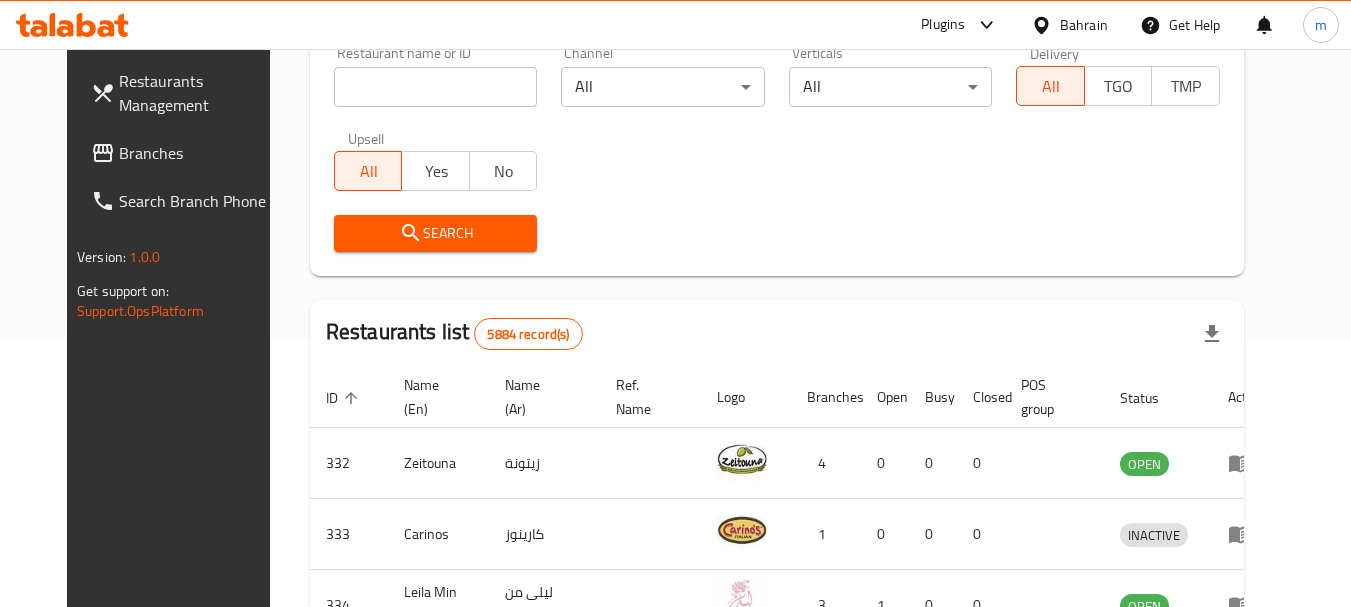 click on "Branches" at bounding box center (198, 153) 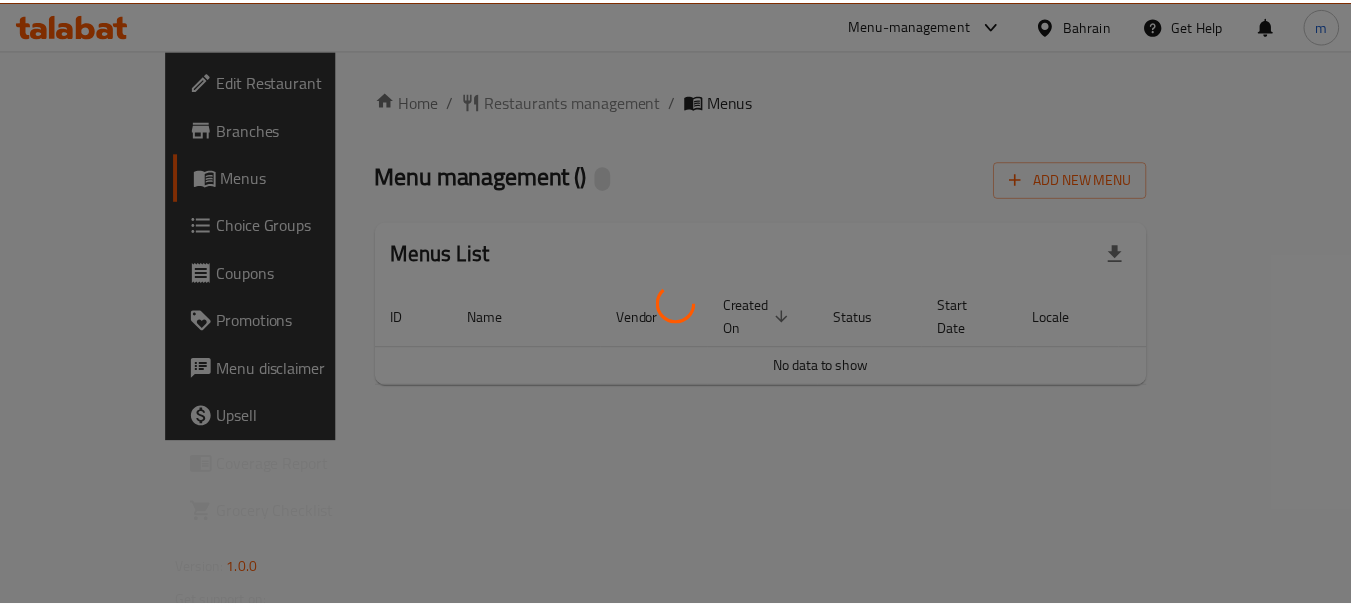 scroll, scrollTop: 0, scrollLeft: 0, axis: both 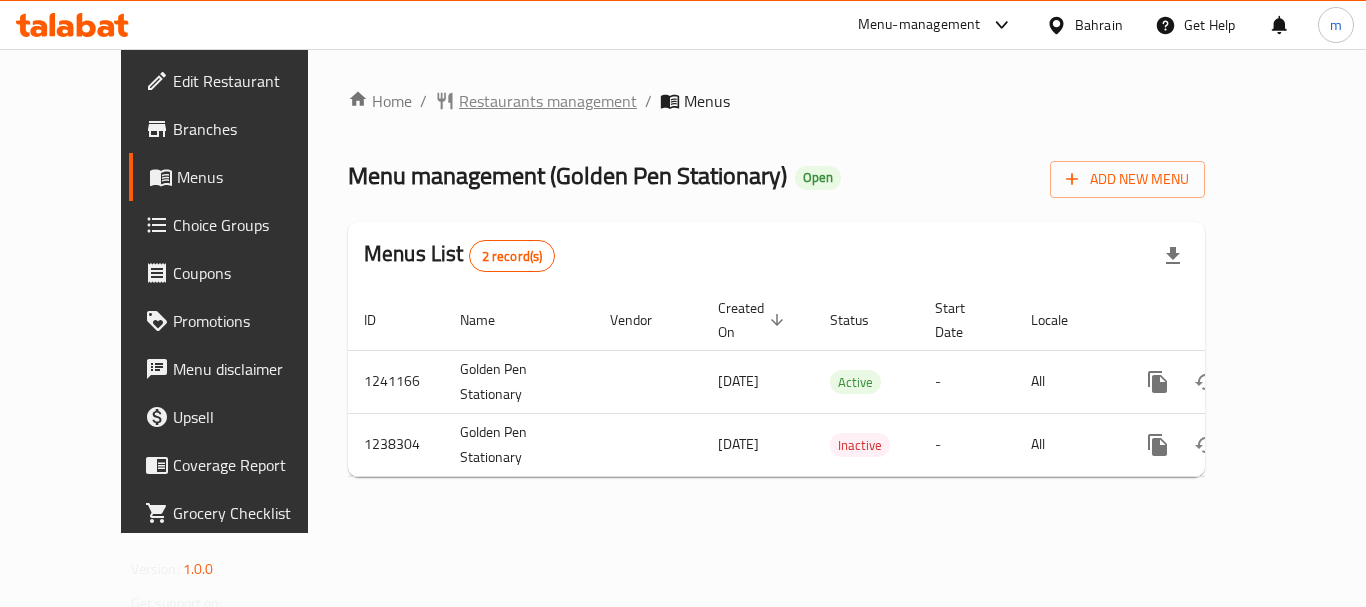 click on "Restaurants management" at bounding box center (548, 101) 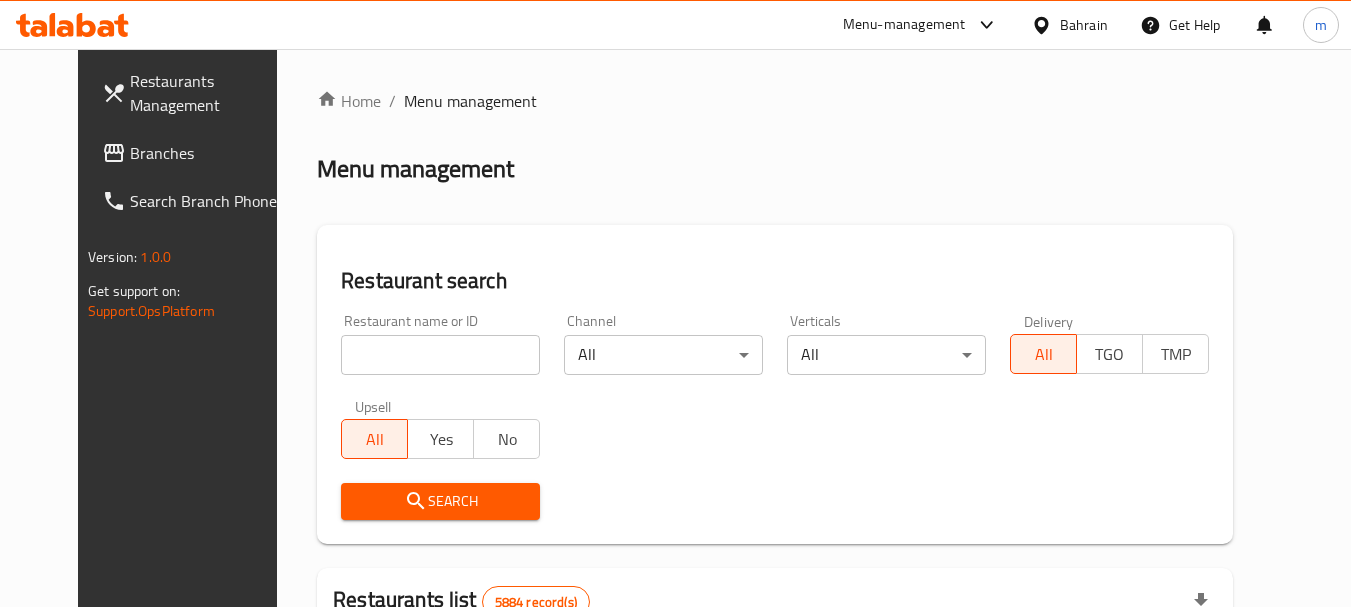 click at bounding box center (440, 355) 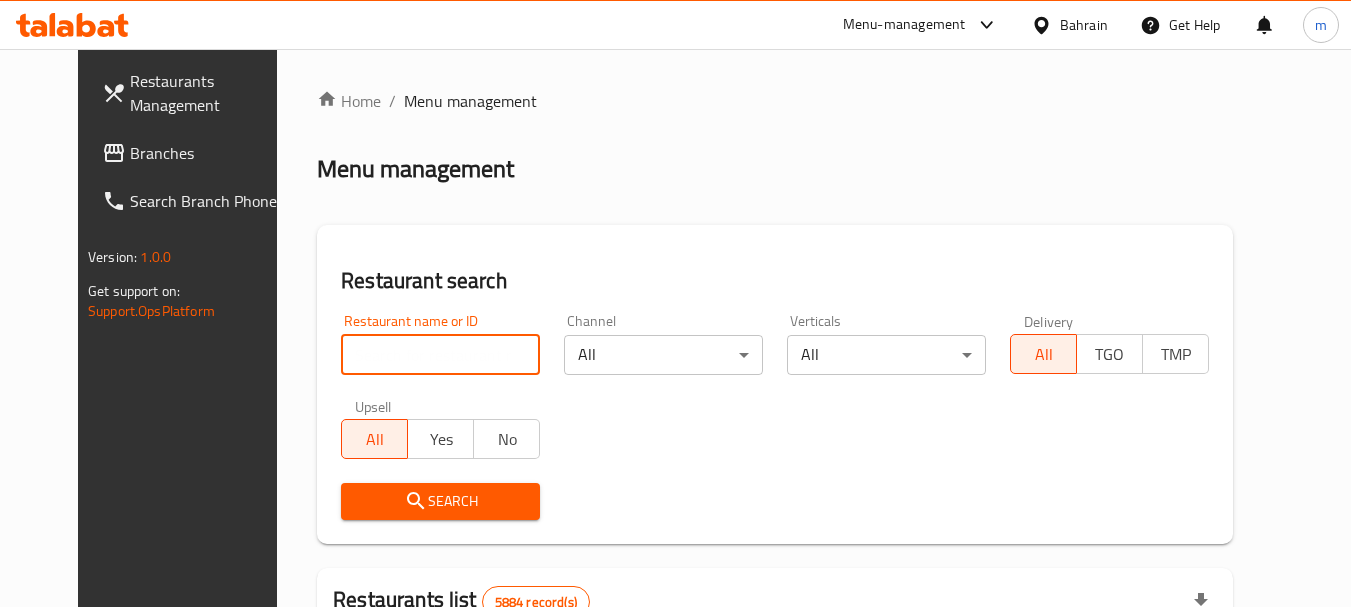 paste on "679645" 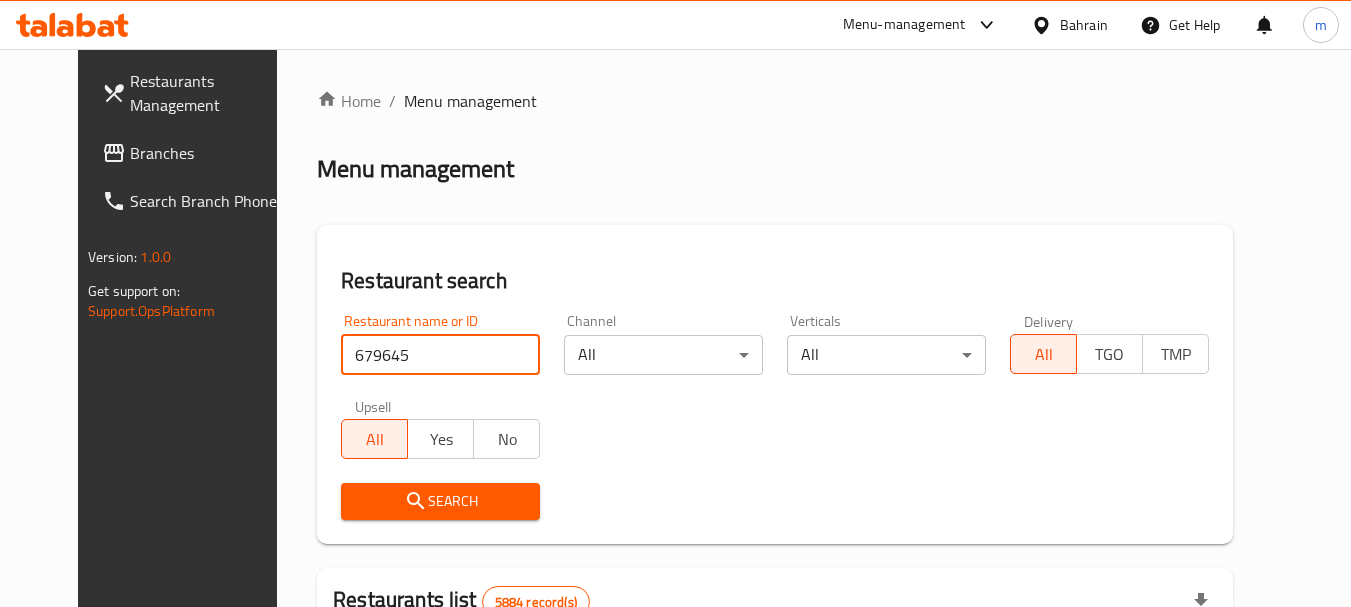 type on "679645" 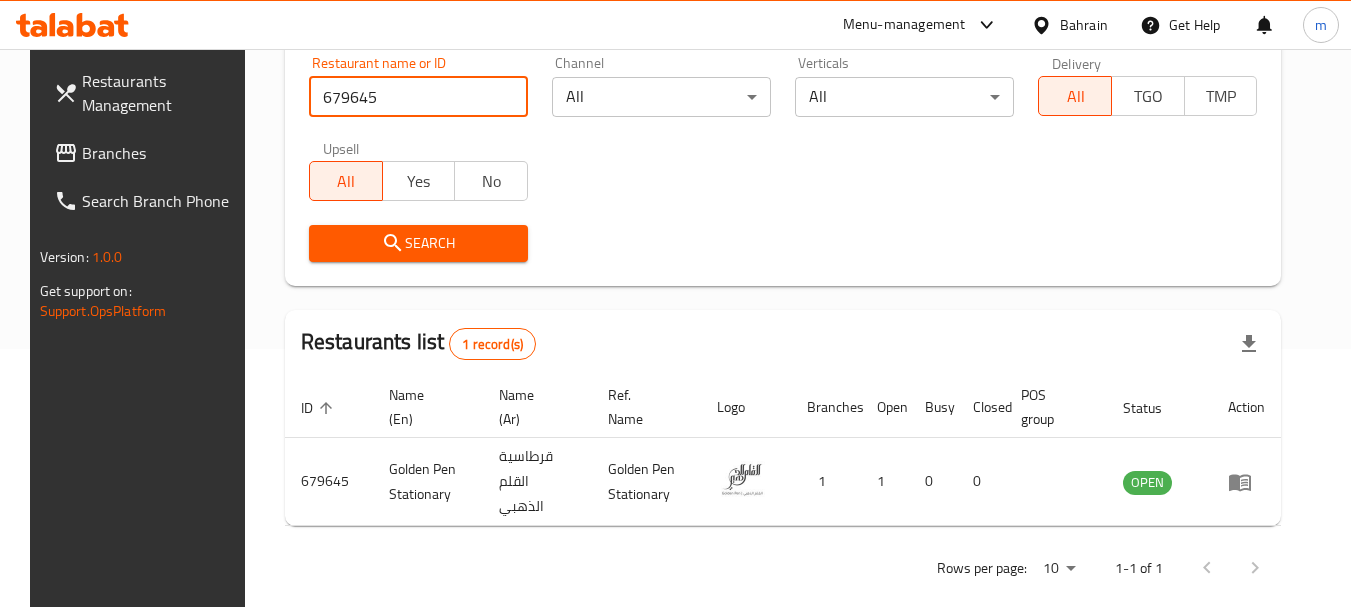 scroll, scrollTop: 268, scrollLeft: 0, axis: vertical 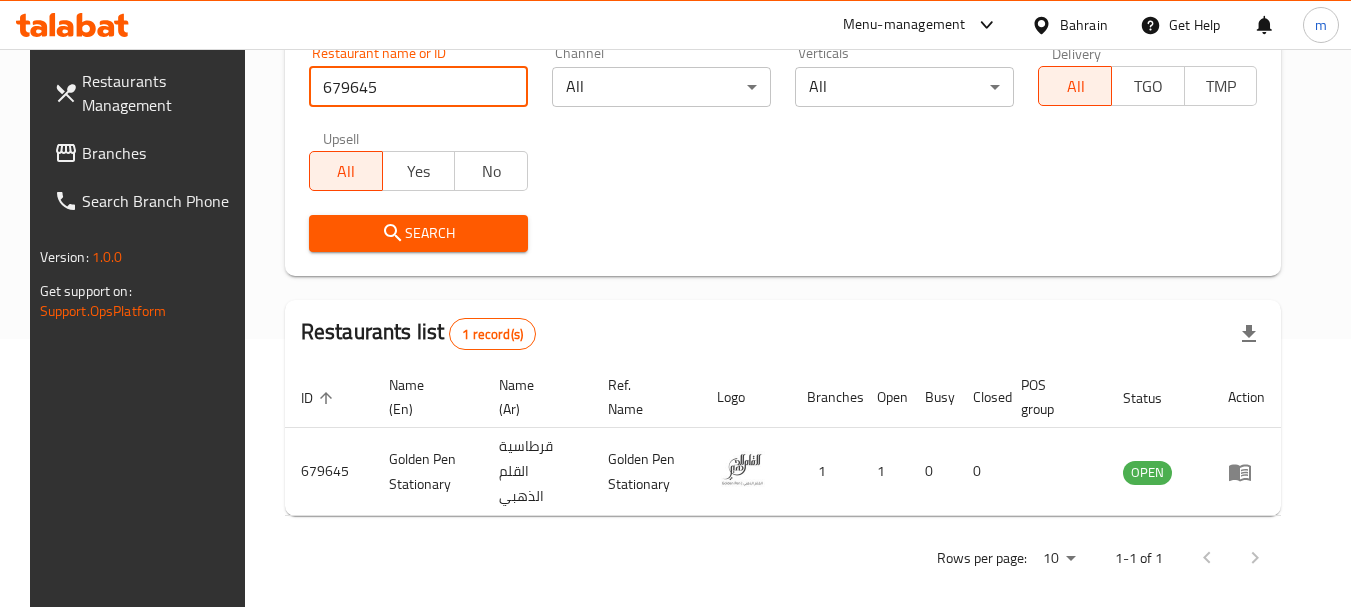 click on "Bahrain" at bounding box center (1084, 25) 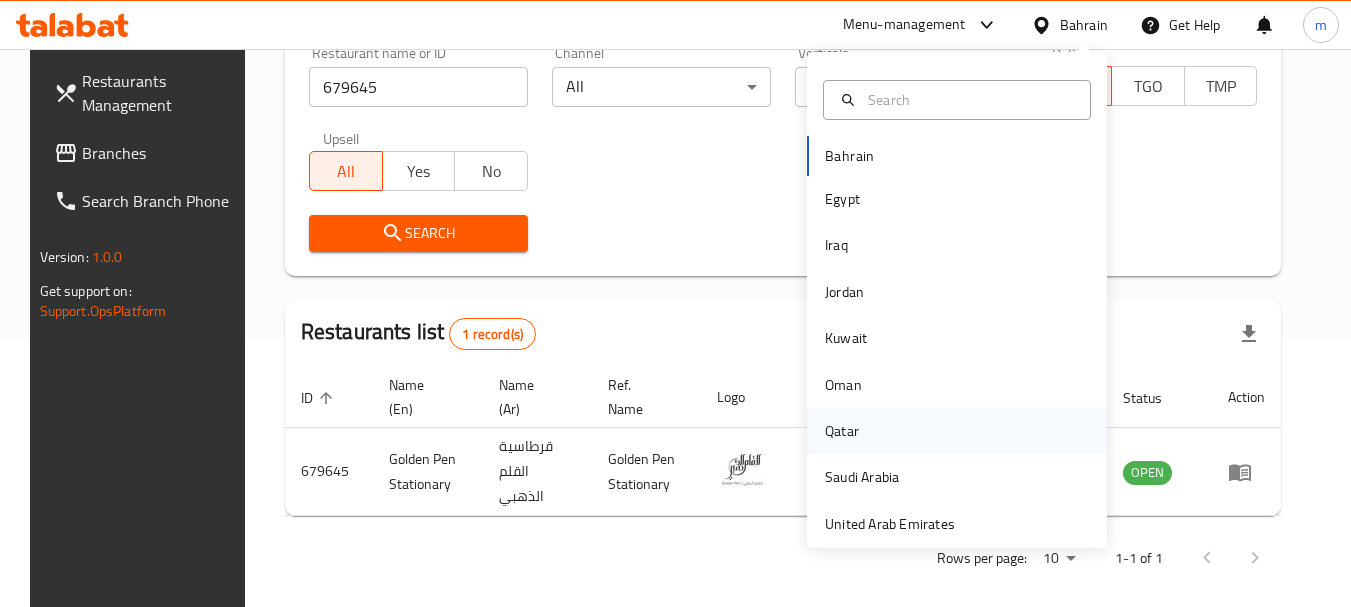 click on "Qatar" at bounding box center [842, 431] 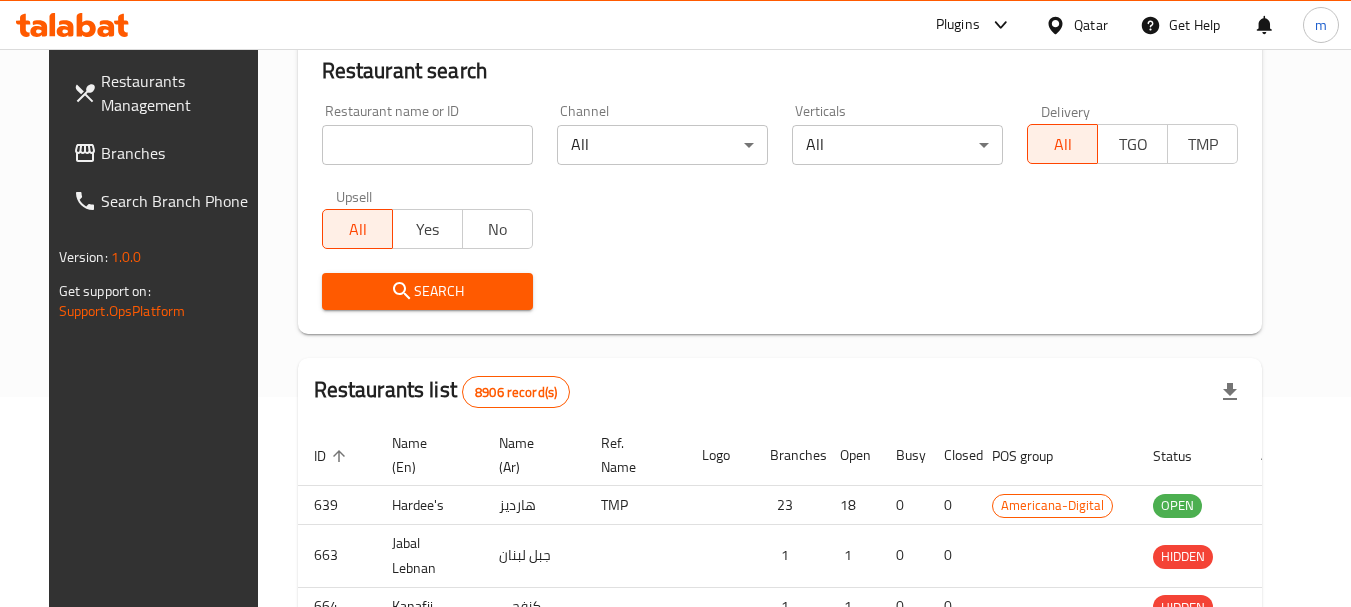 scroll, scrollTop: 268, scrollLeft: 0, axis: vertical 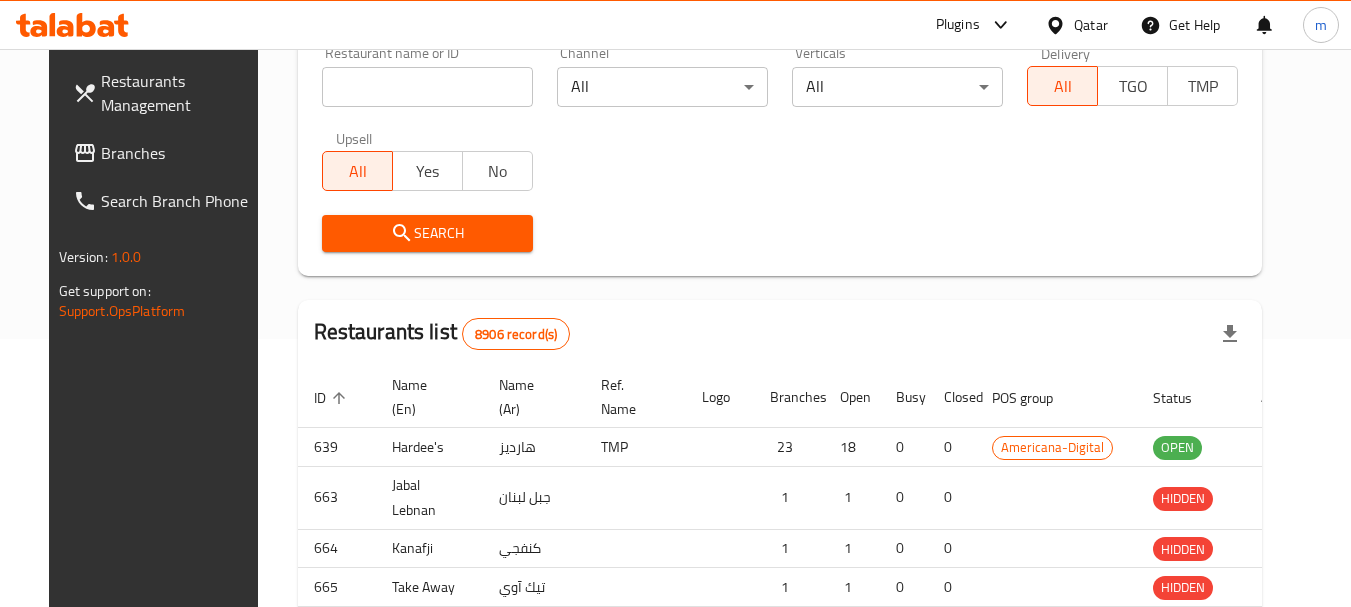 click at bounding box center (675, 303) 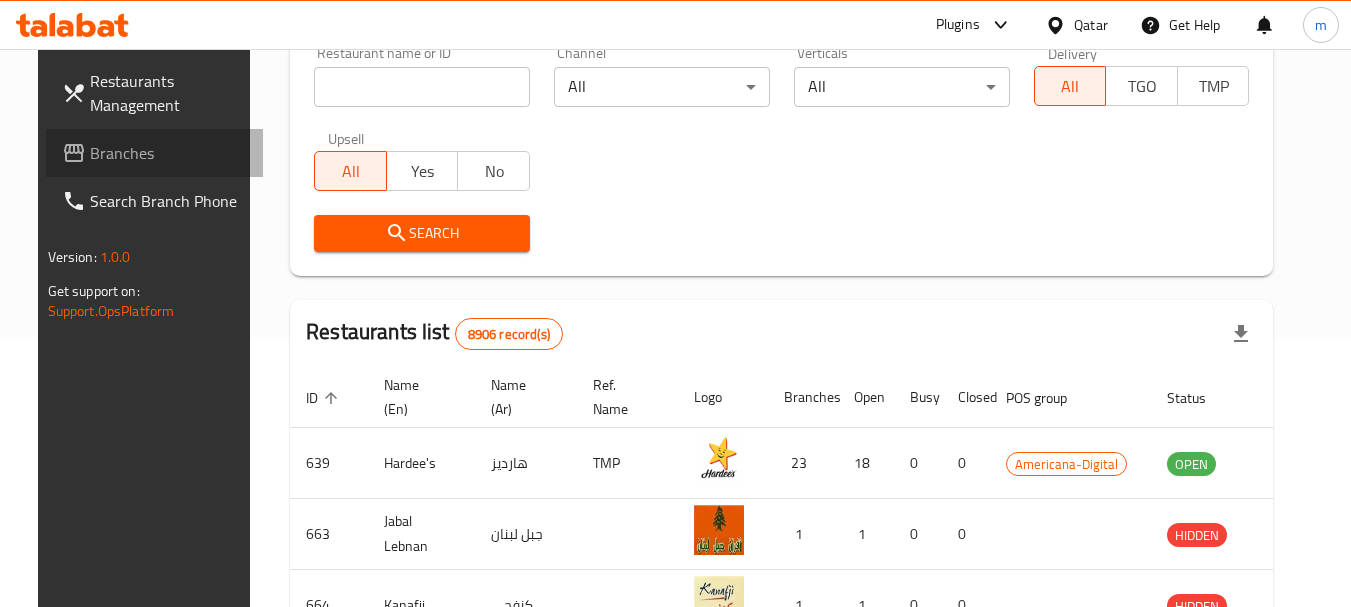 click on "Branches" at bounding box center (169, 153) 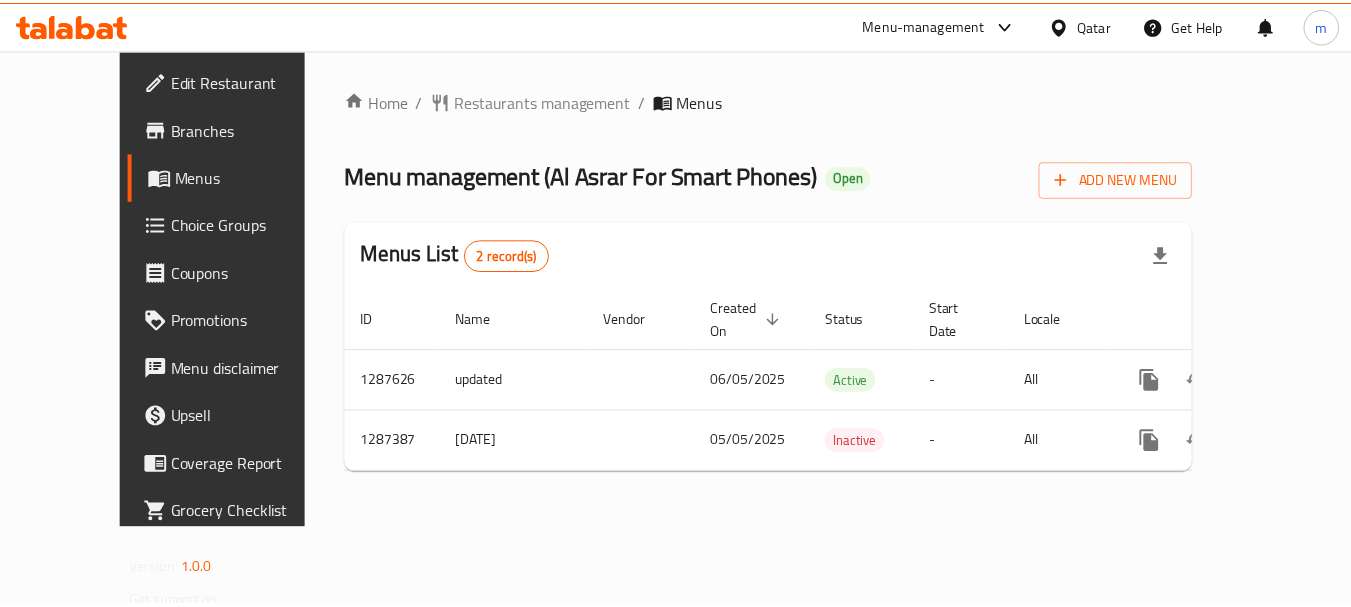 scroll, scrollTop: 0, scrollLeft: 0, axis: both 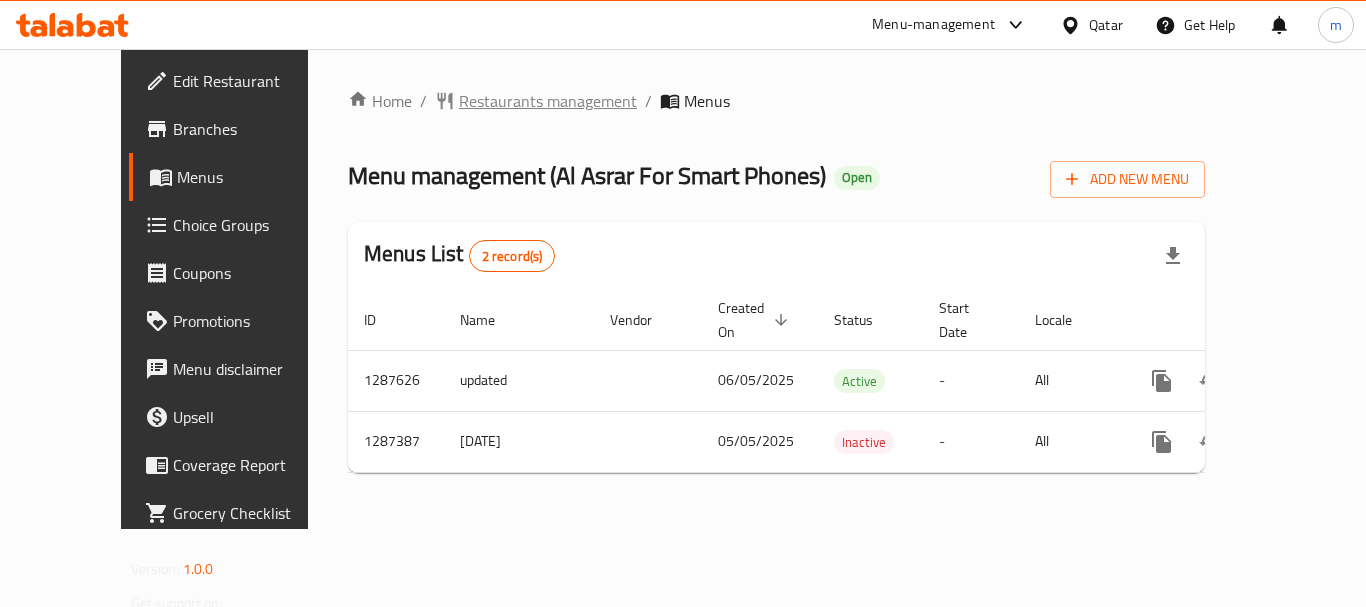 click on "Restaurants management" at bounding box center [548, 101] 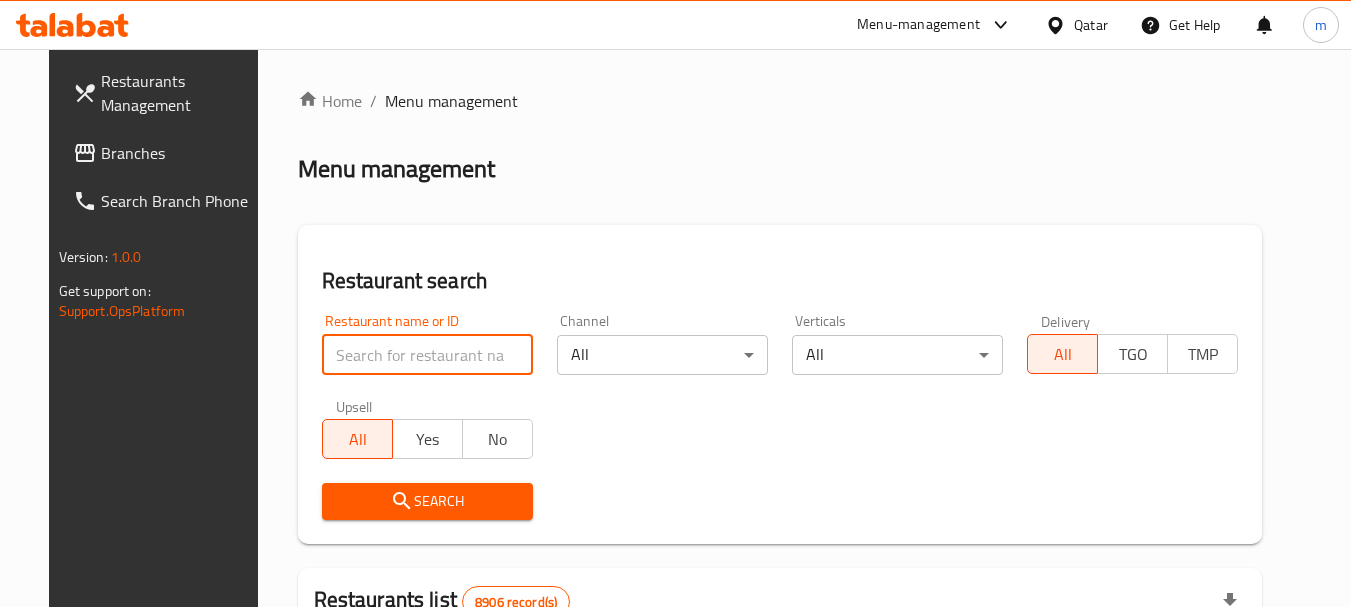 click at bounding box center (427, 355) 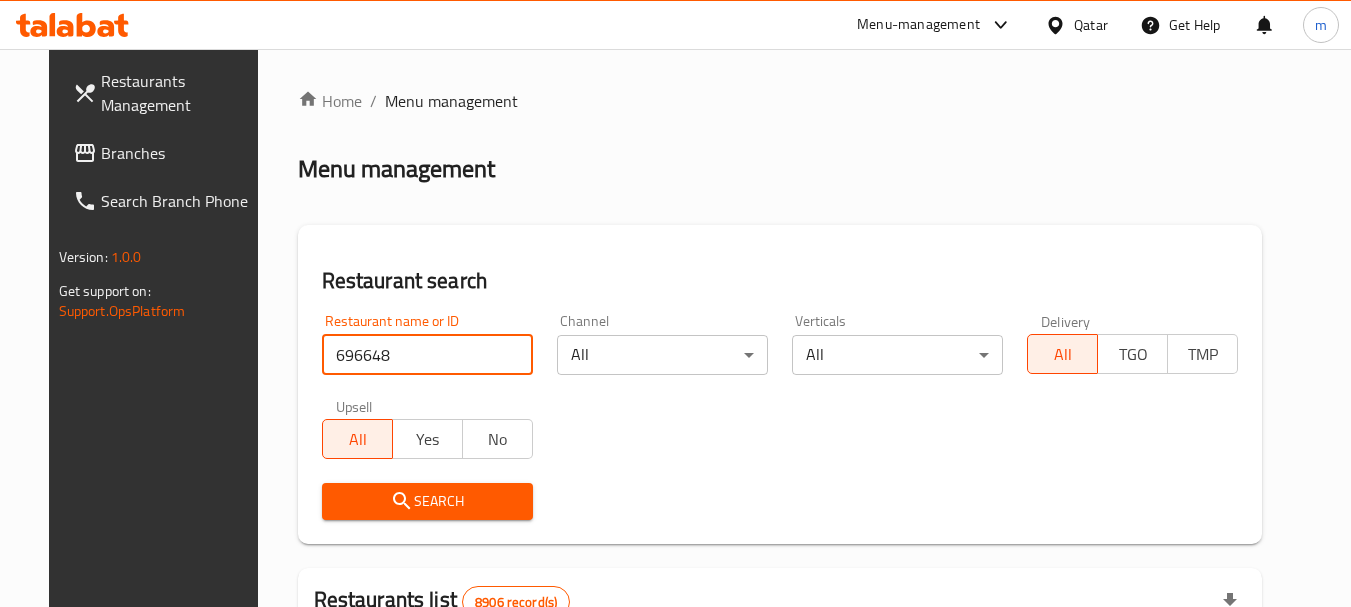 type on "696648" 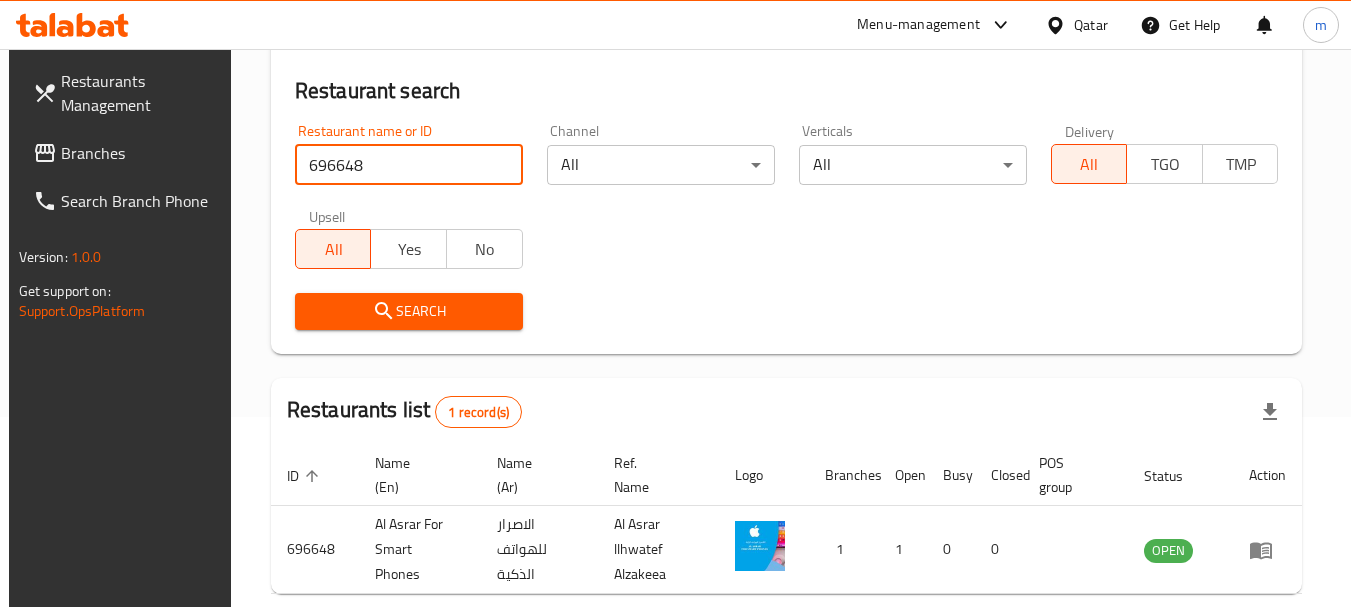 scroll, scrollTop: 285, scrollLeft: 0, axis: vertical 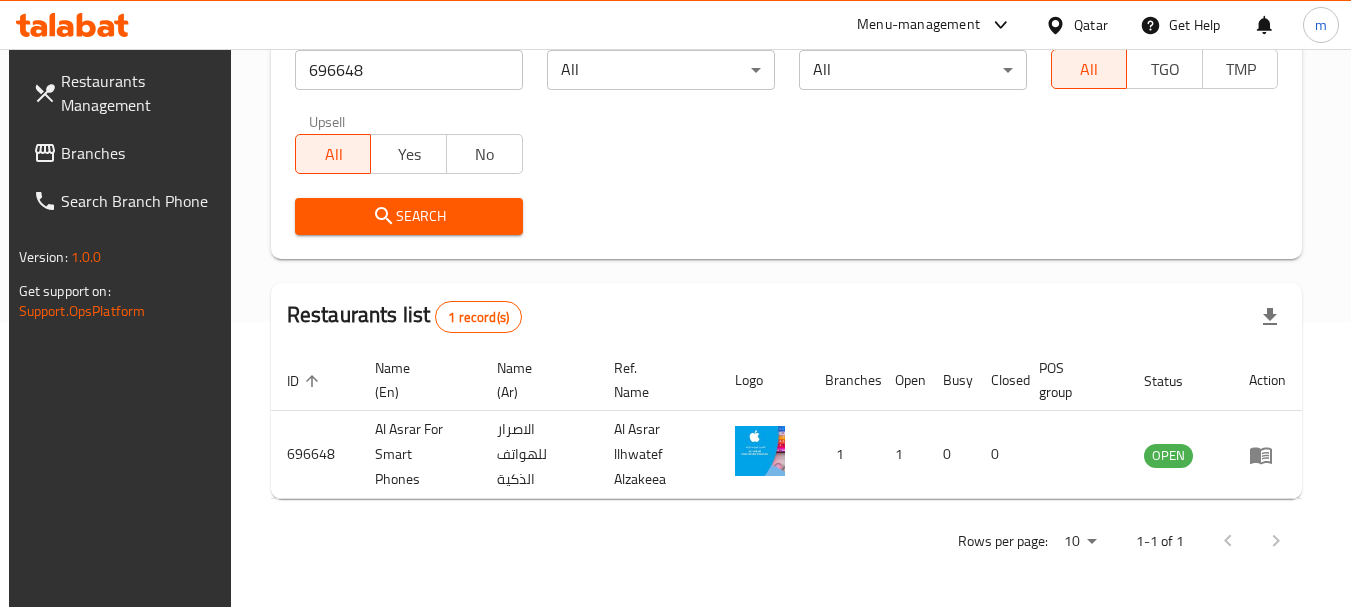 click on "Branches" at bounding box center [140, 153] 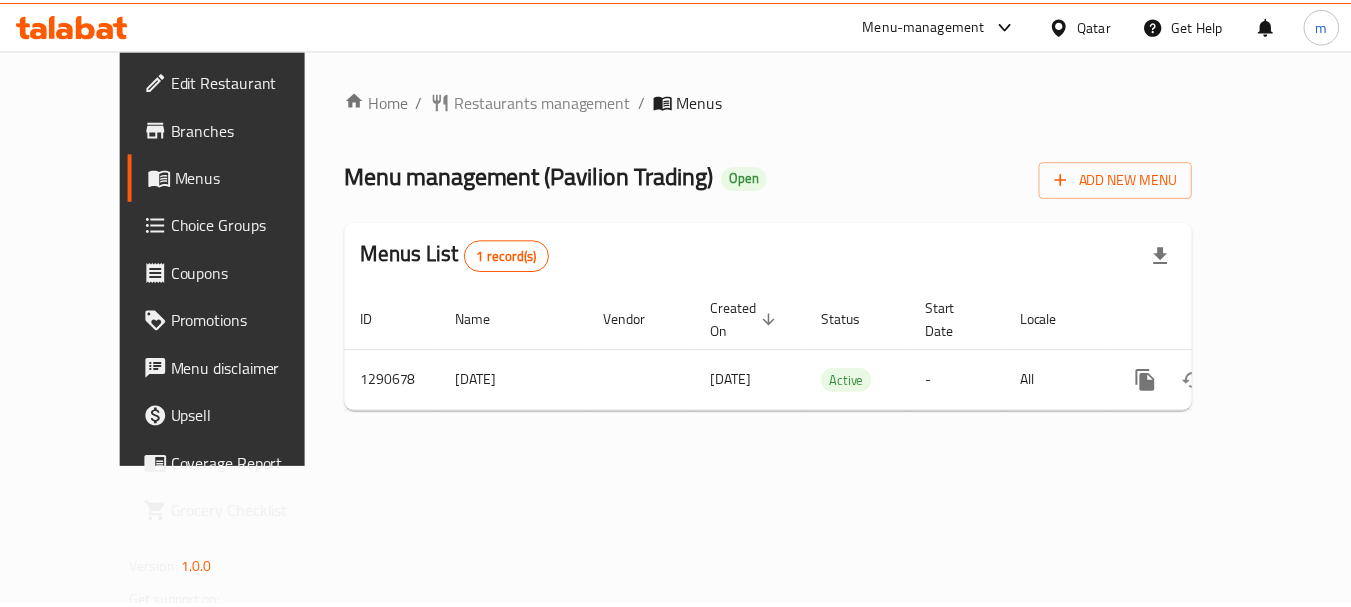 scroll, scrollTop: 0, scrollLeft: 0, axis: both 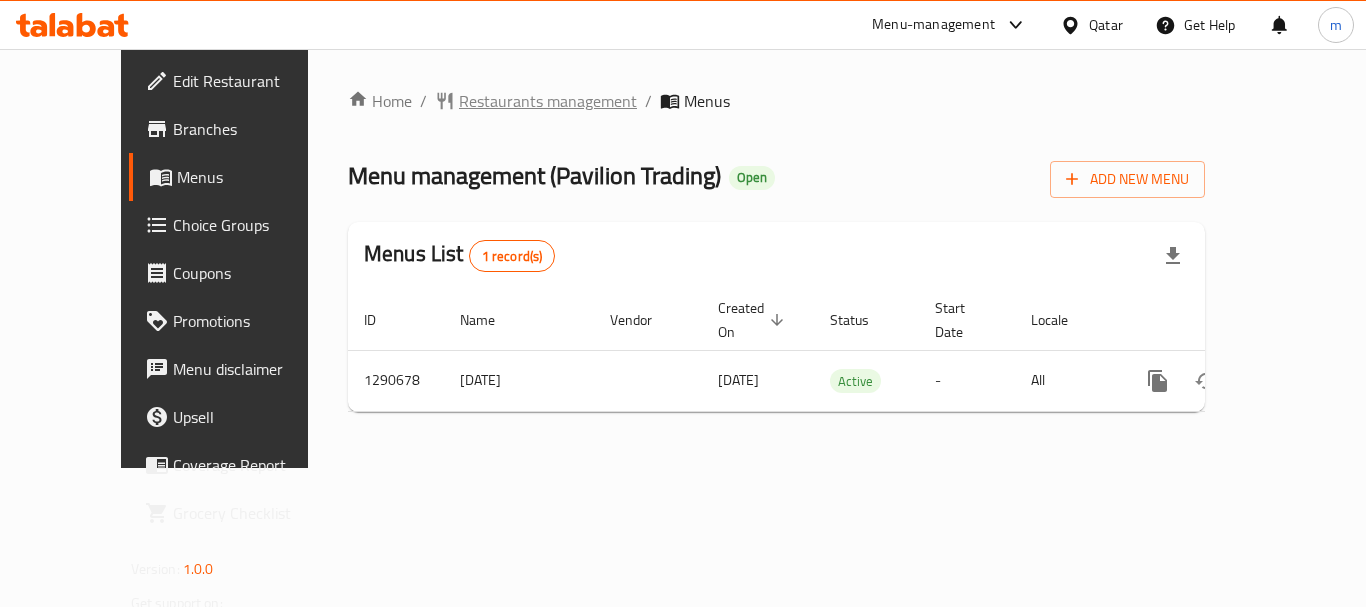 click on "Restaurants management" at bounding box center [548, 101] 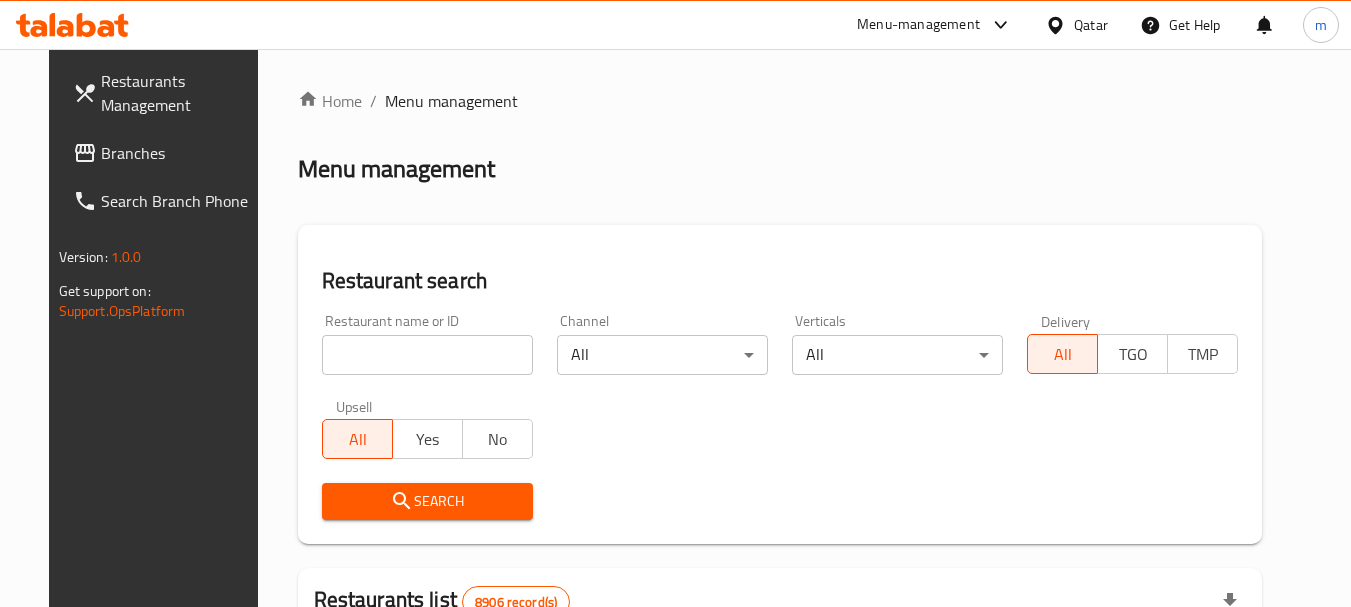 click at bounding box center (427, 355) 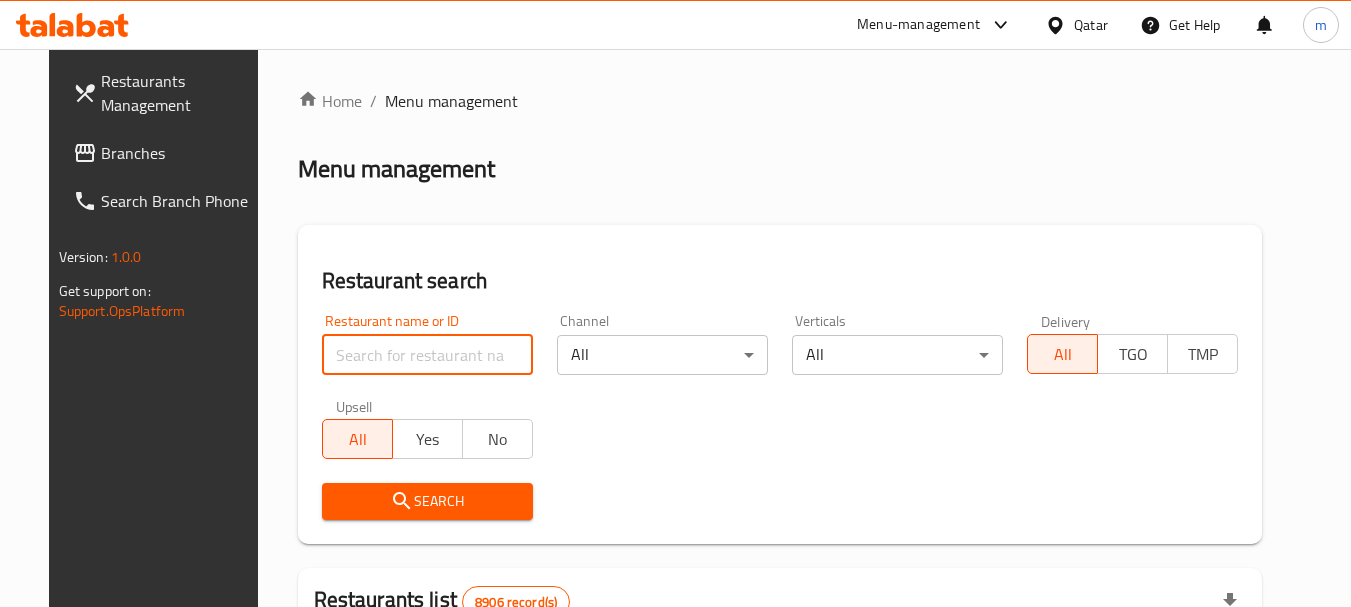 paste on "698193" 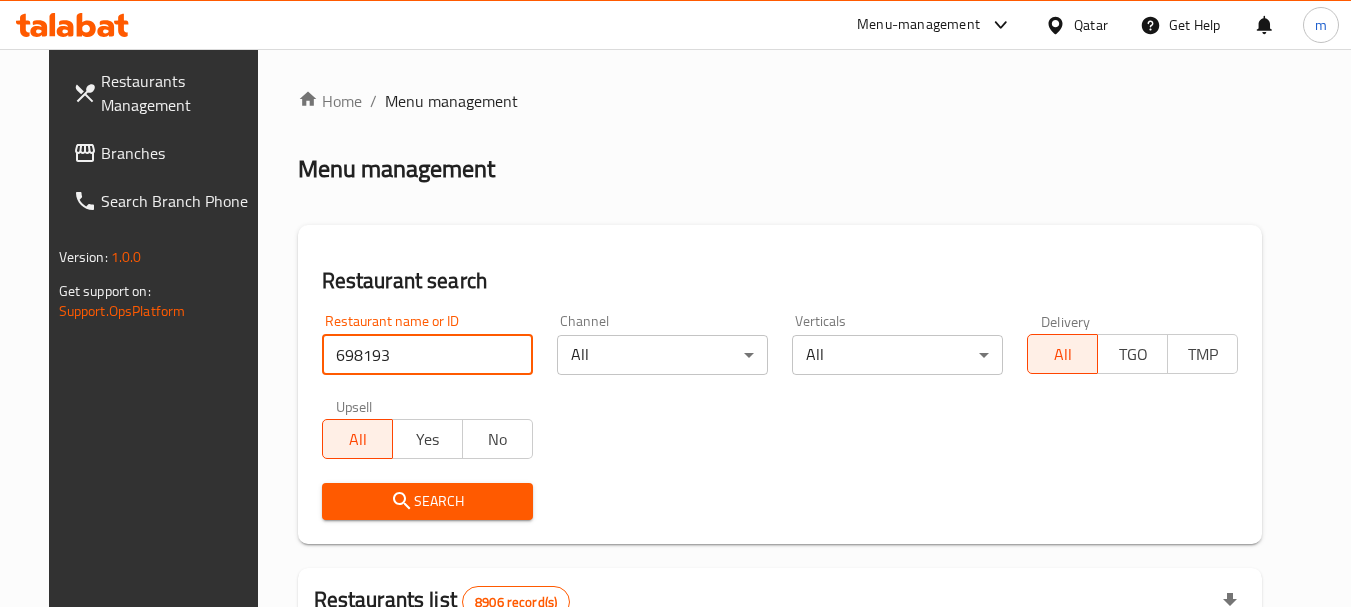 type on "698193" 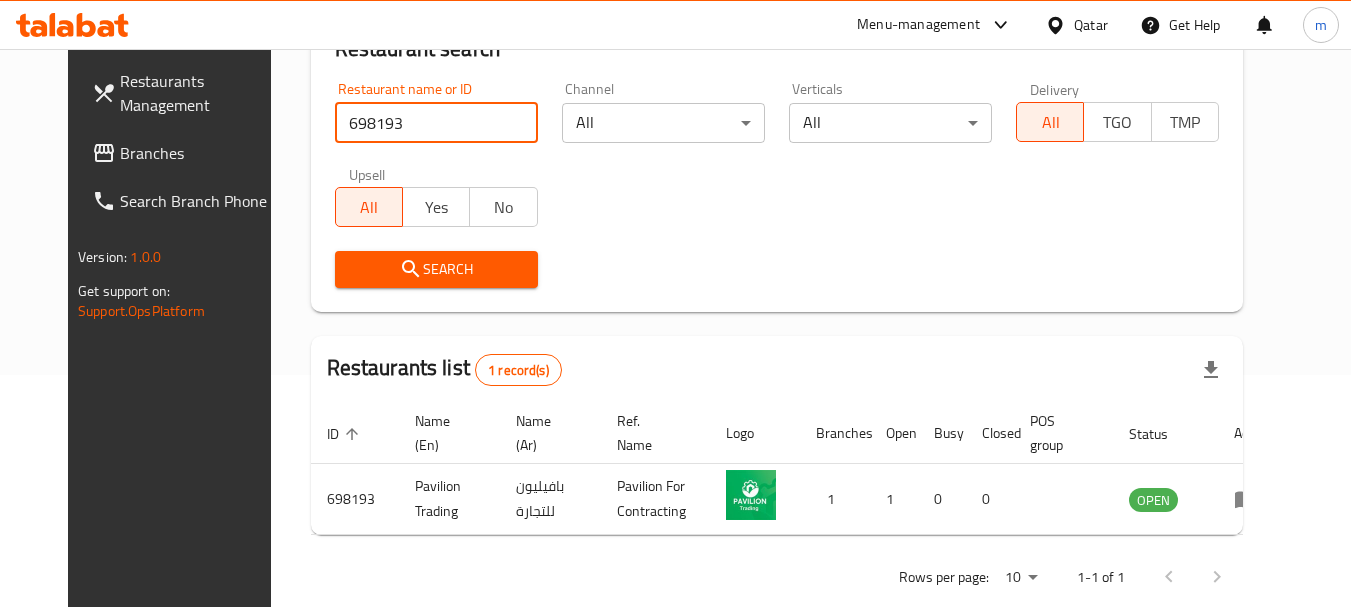 scroll, scrollTop: 268, scrollLeft: 0, axis: vertical 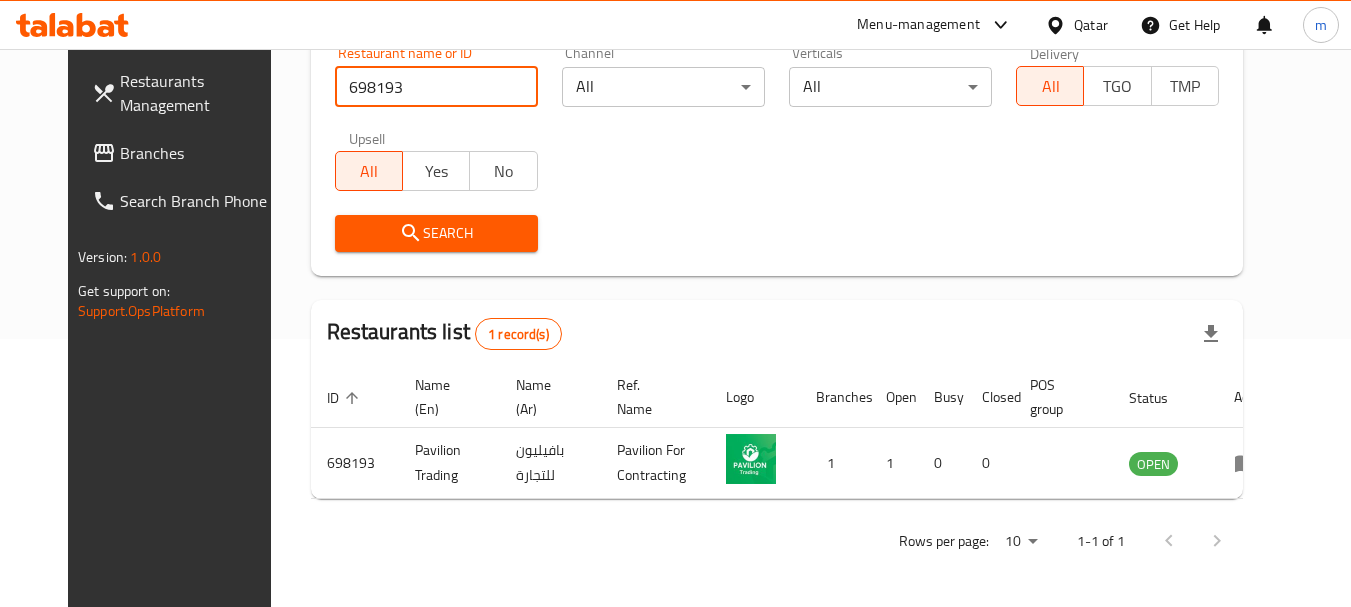 click on "Qatar" at bounding box center [1091, 25] 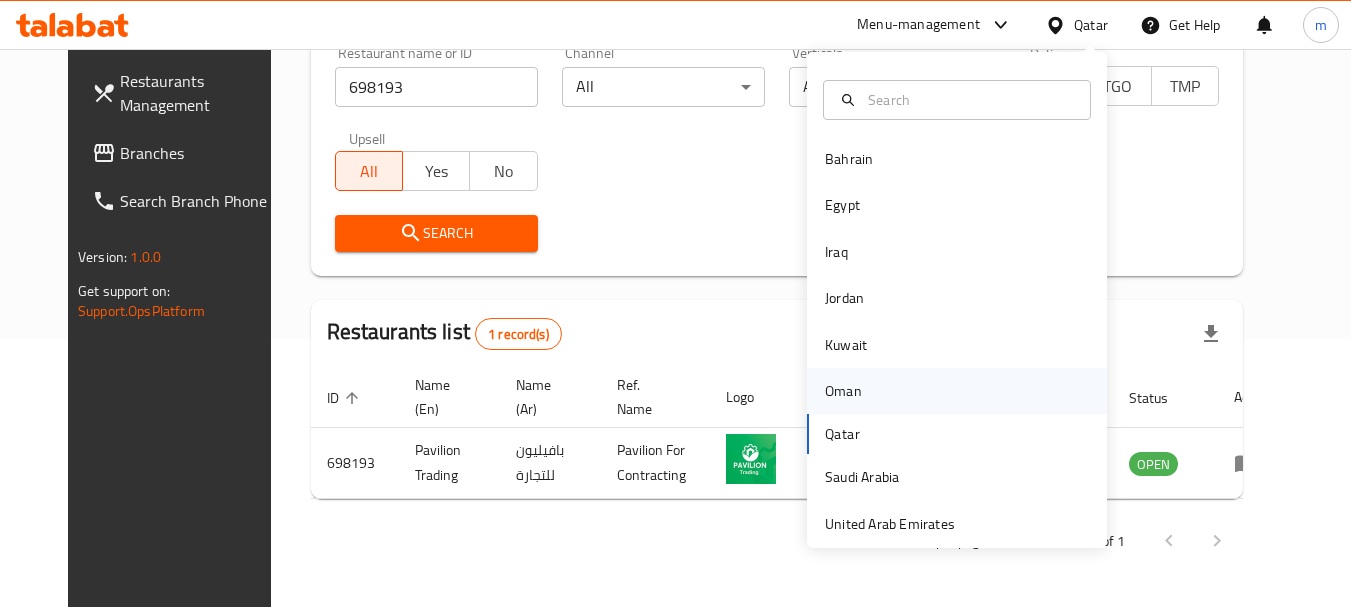 click on "Oman" at bounding box center (843, 391) 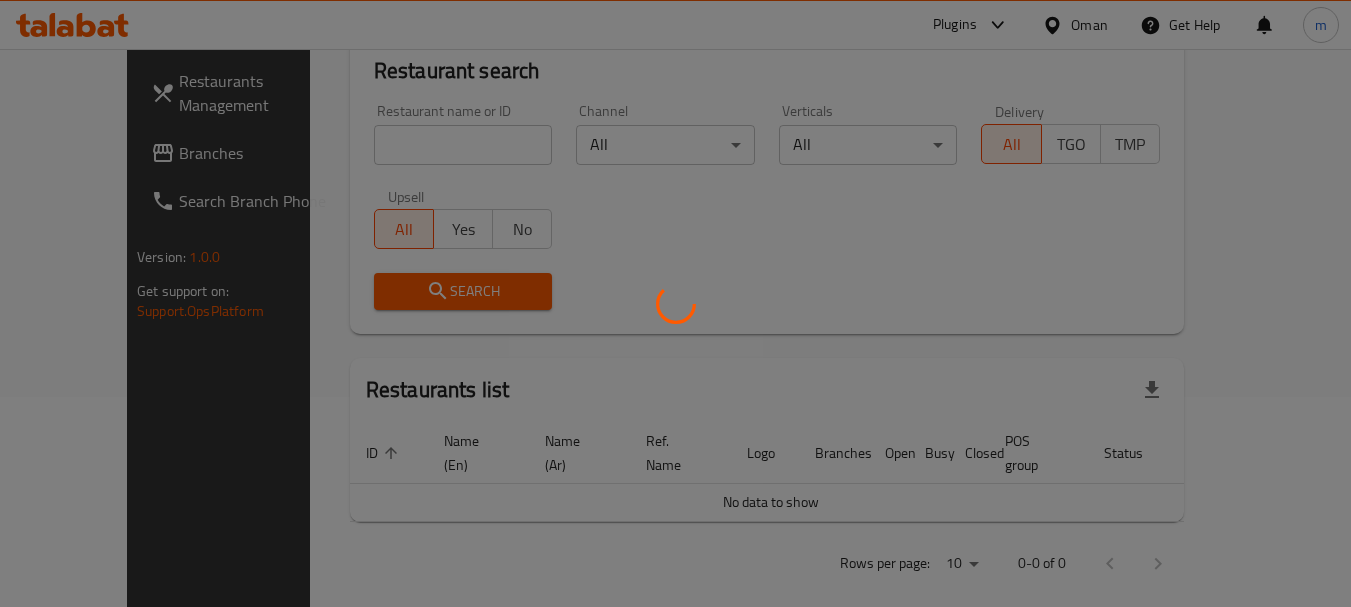 scroll, scrollTop: 268, scrollLeft: 0, axis: vertical 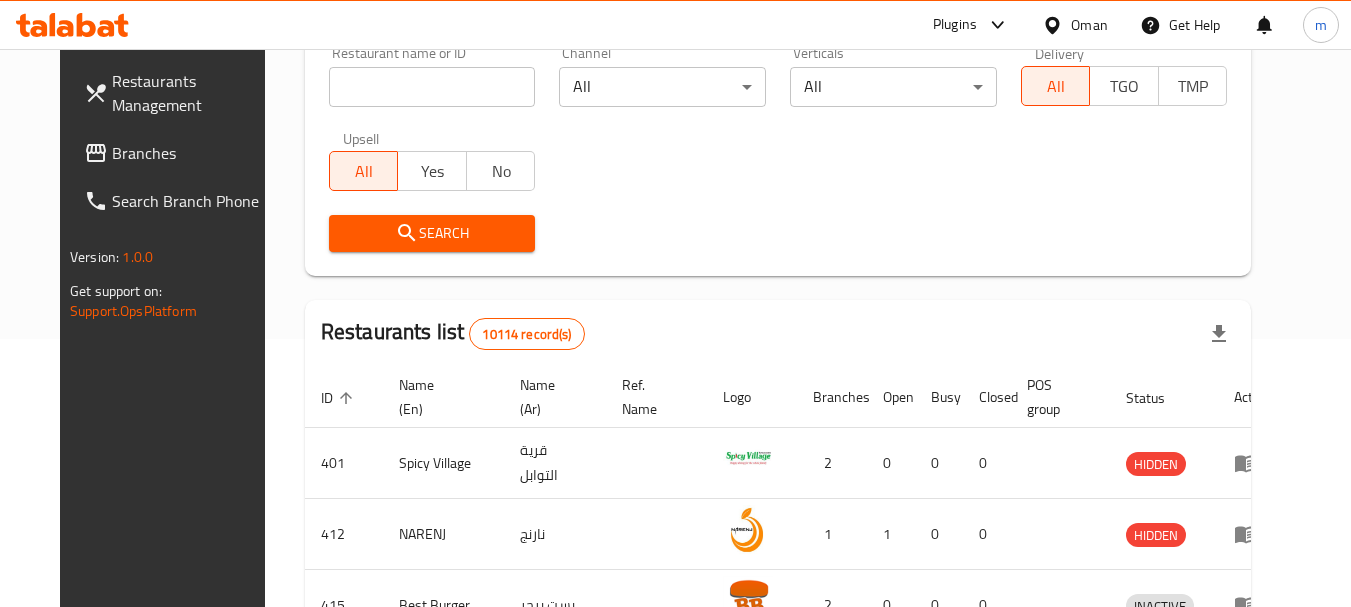 click on "Branches" at bounding box center [191, 153] 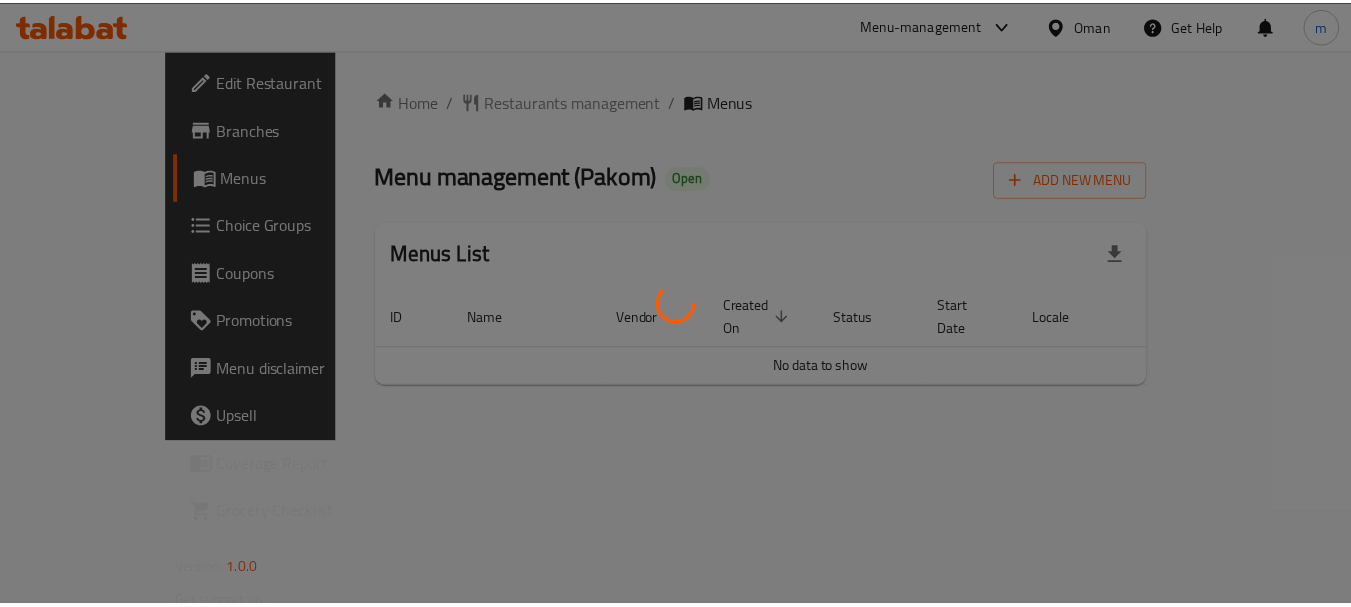 scroll, scrollTop: 0, scrollLeft: 0, axis: both 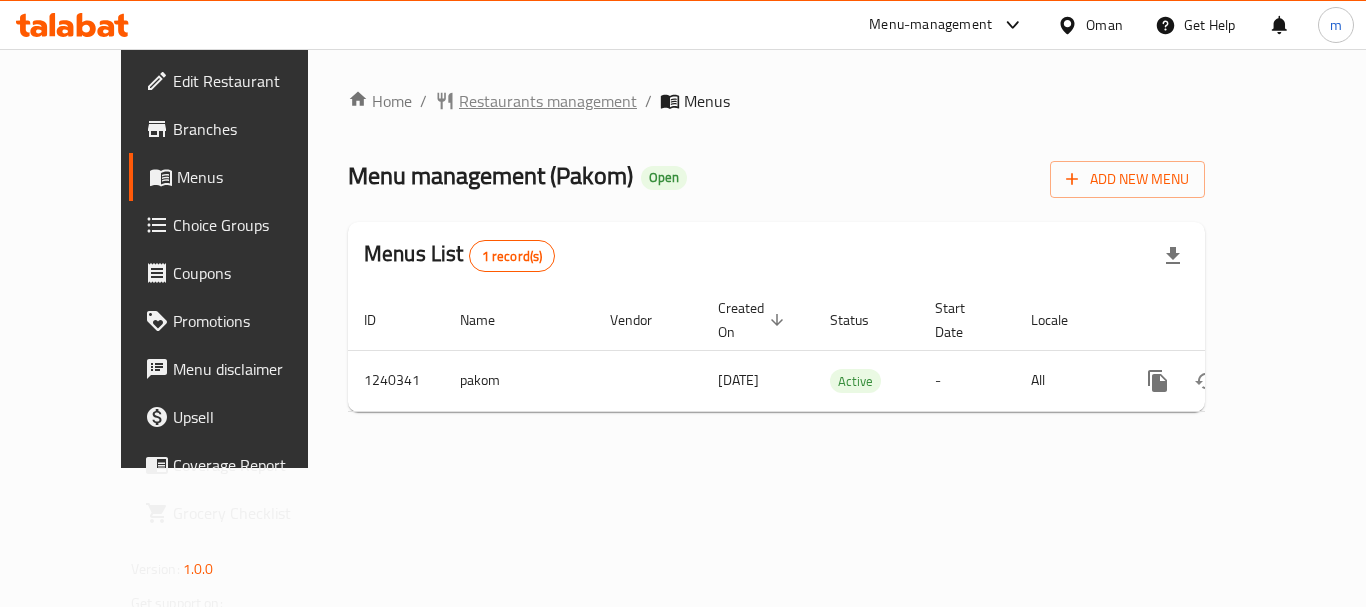 click on "Restaurants management" at bounding box center [548, 101] 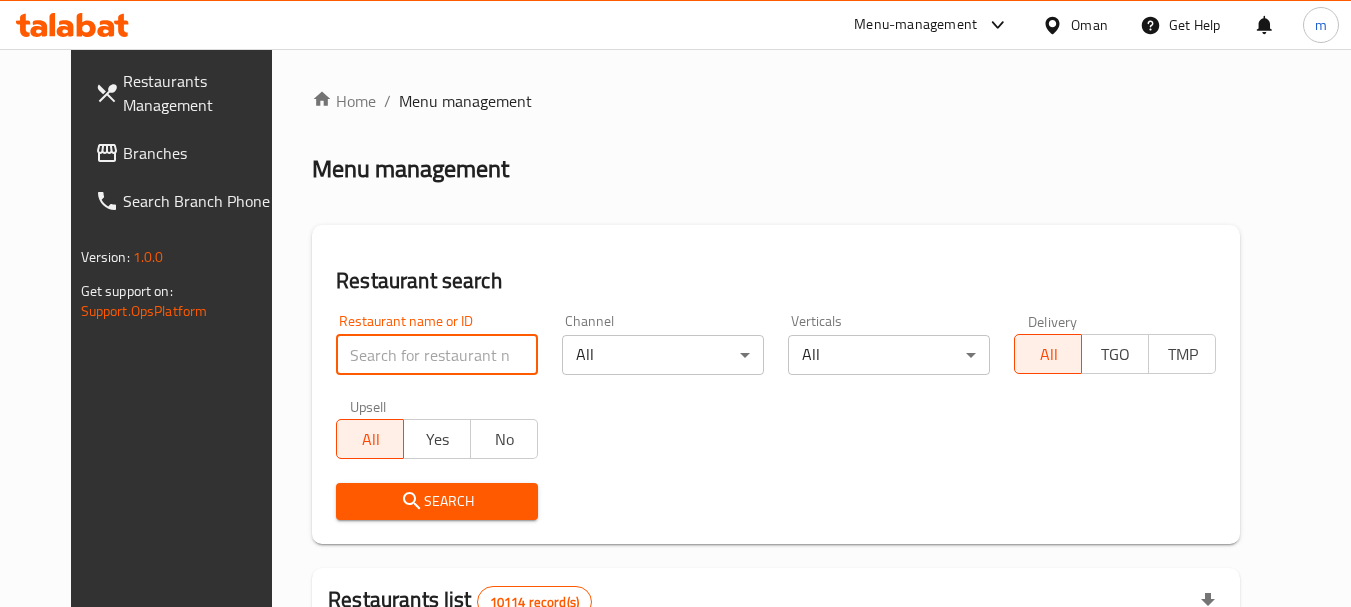click at bounding box center [437, 355] 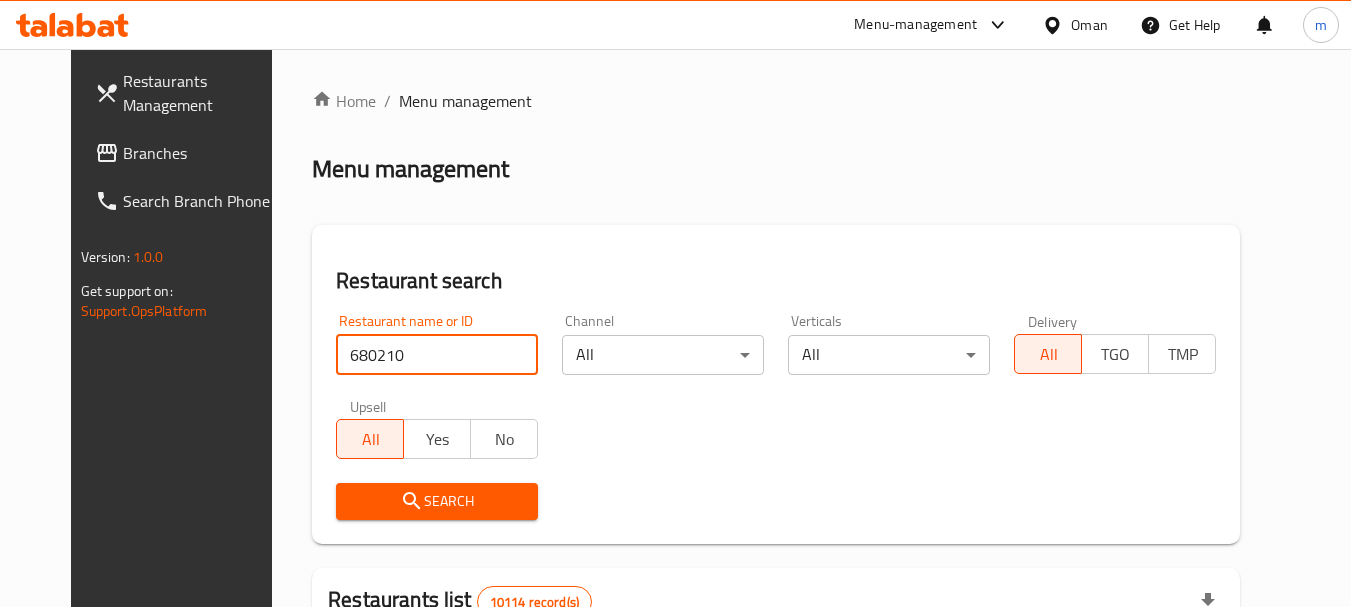 type on "680210" 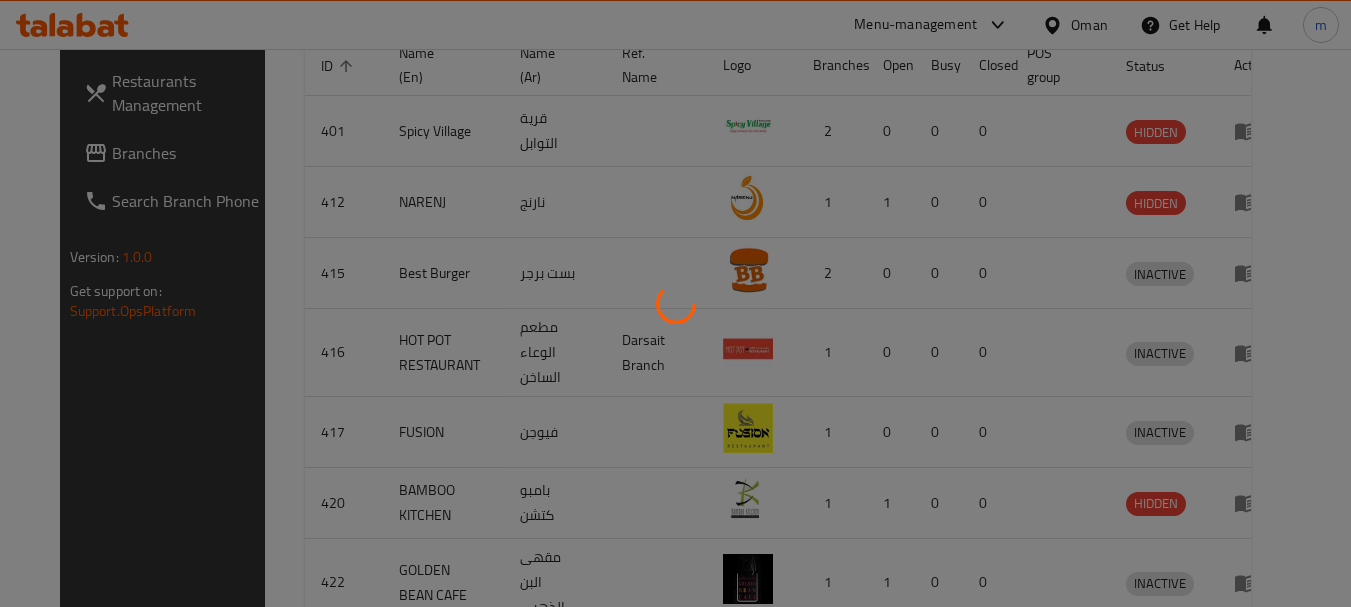 scroll, scrollTop: 285, scrollLeft: 0, axis: vertical 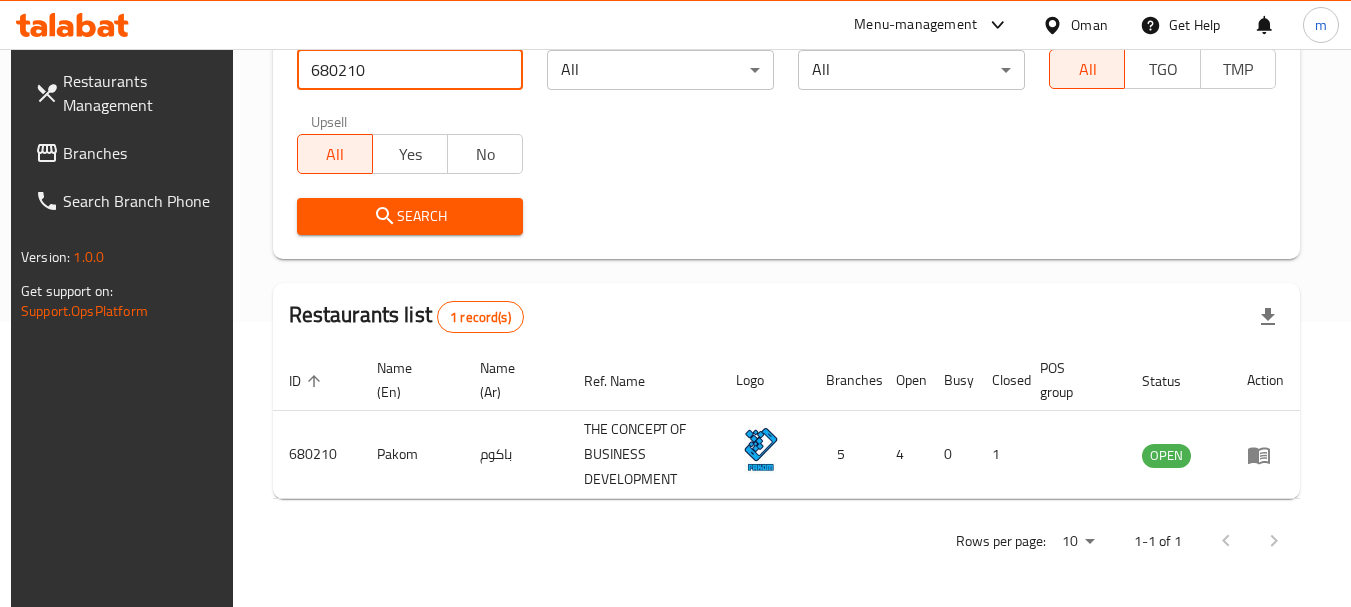 click 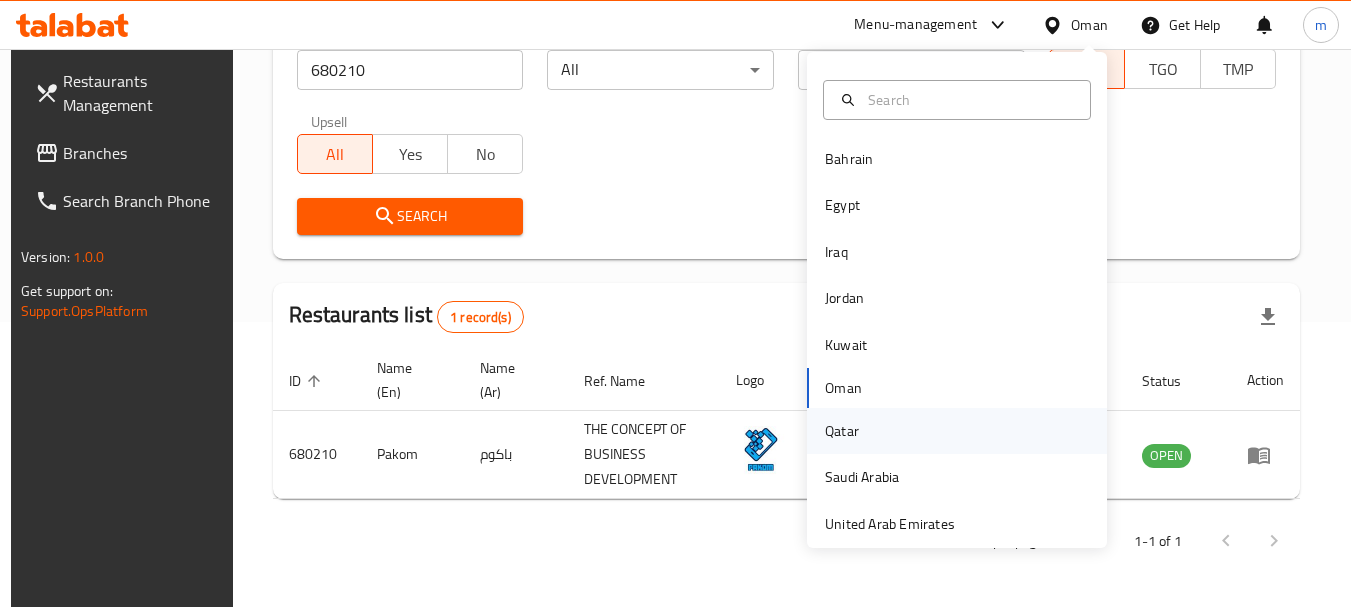 click on "Qatar" at bounding box center (842, 431) 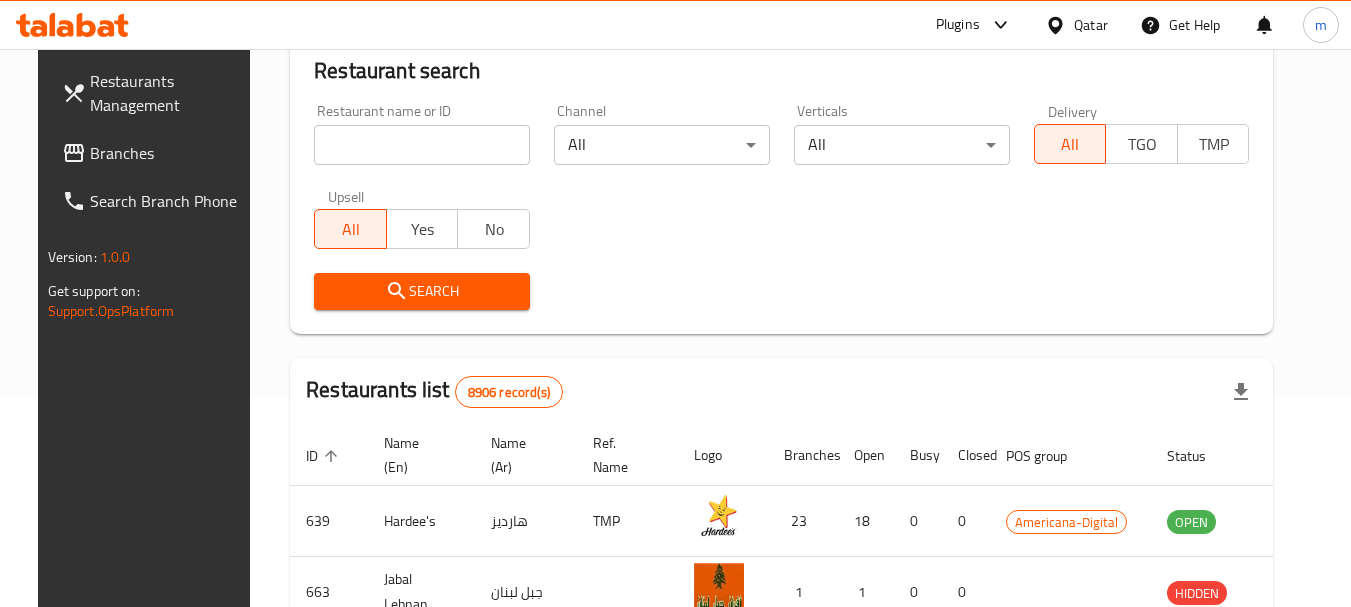 scroll, scrollTop: 285, scrollLeft: 0, axis: vertical 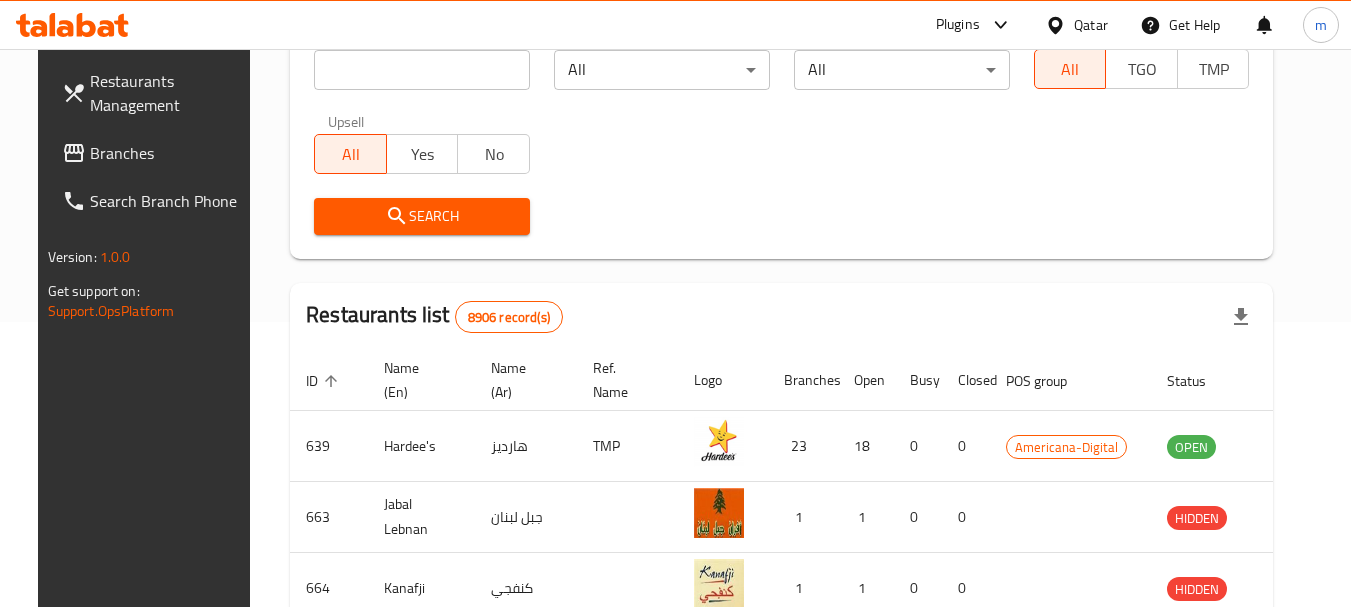 click on "Branches" at bounding box center [169, 153] 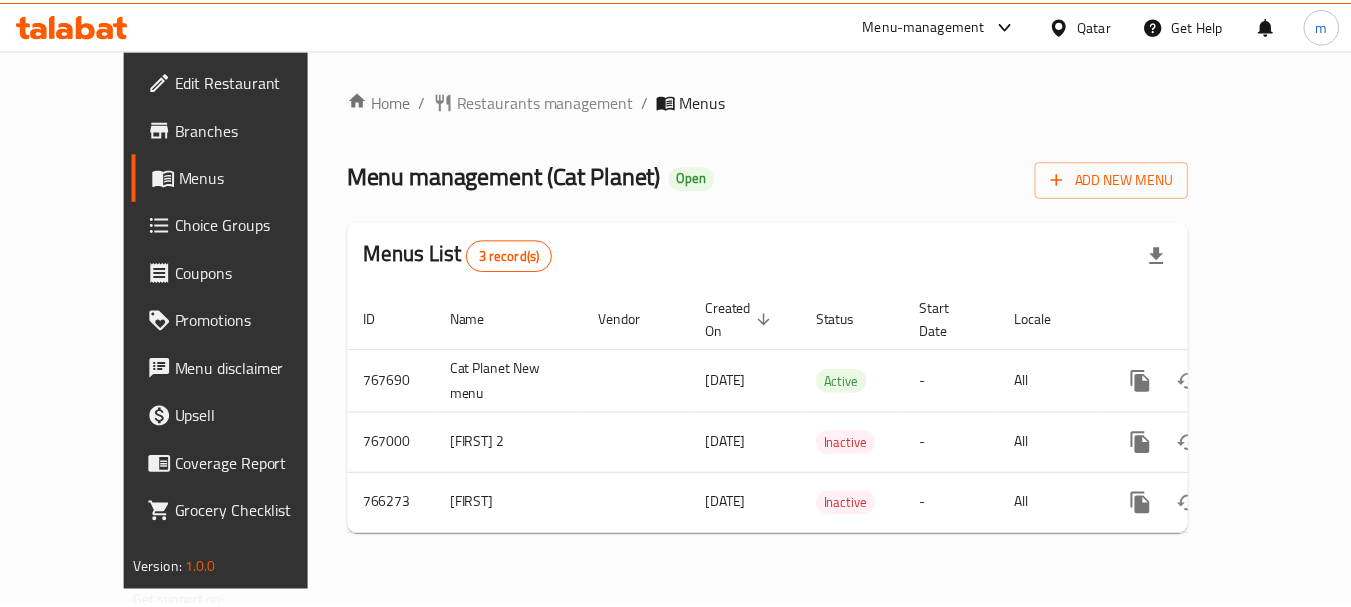 scroll, scrollTop: 0, scrollLeft: 0, axis: both 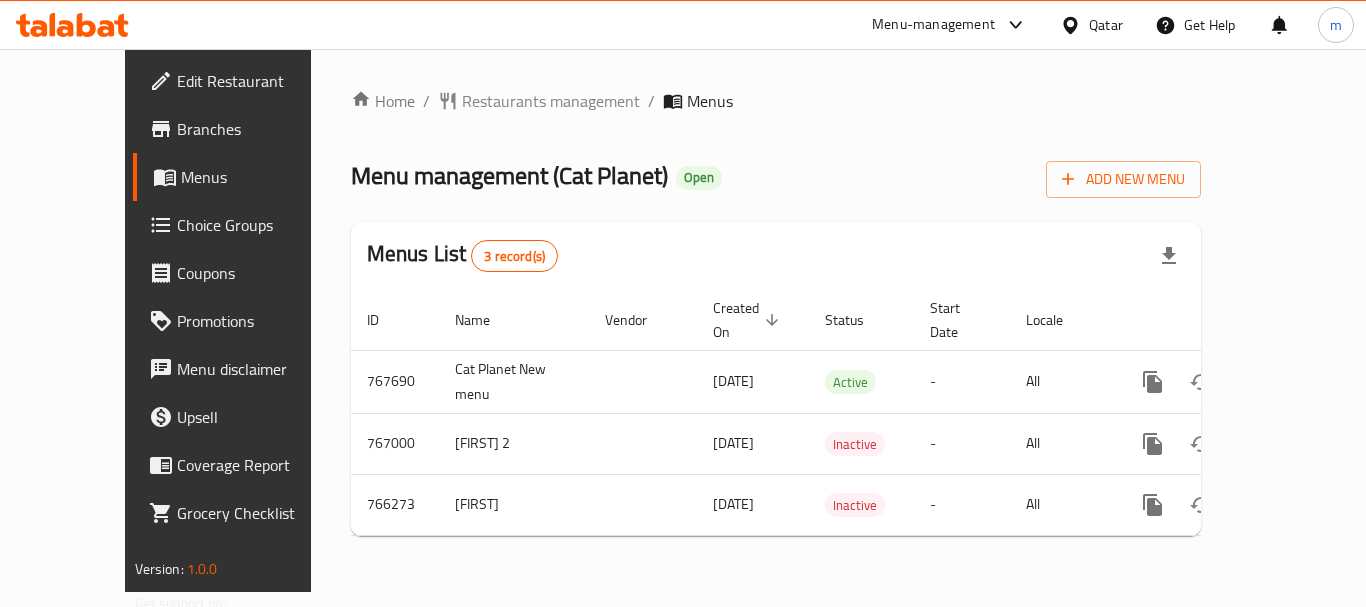 click on "Home / Restaurants management / Menus Menu management ( Cat Planet )  Open Add New Menu Menus List   3 record(s) ID Name Vendor Created On sorted descending Status Start Date Locale Actions 767690 Cat Planet New menu 20/07/2022 Active - All 767000 [FIRST] 2 18/07/2022 Inactive - All 766273 [FIRST] 17/07/2022 Inactive - All" at bounding box center (776, 320) 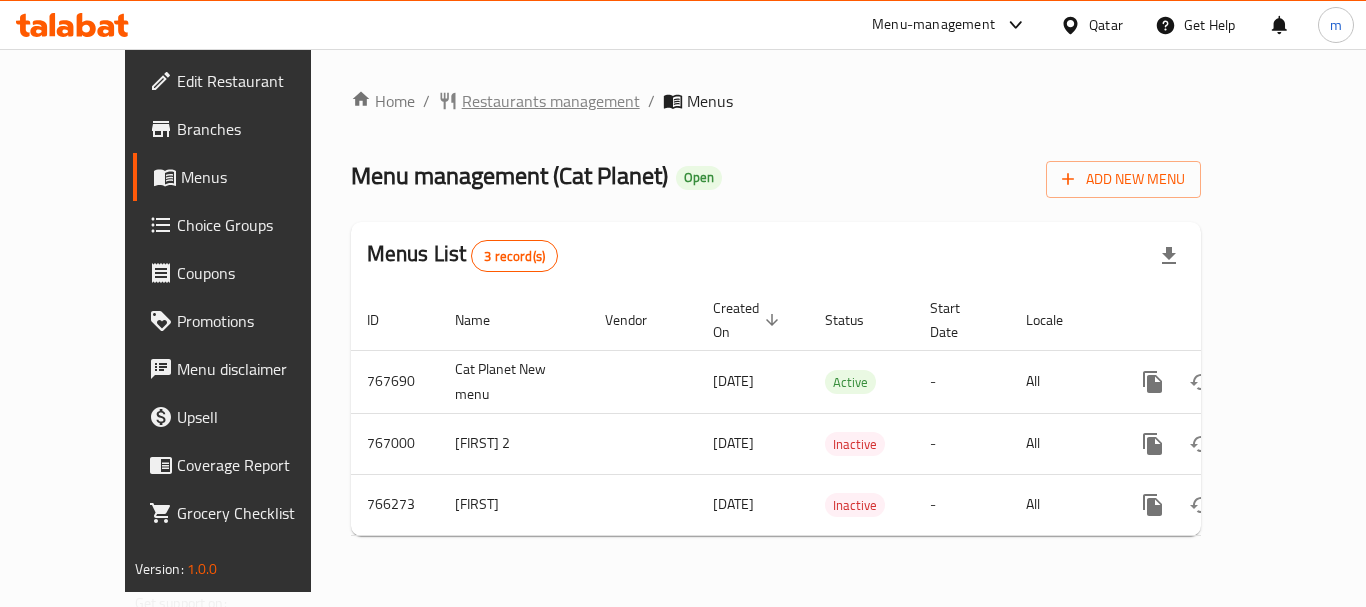 click on "Restaurants management" at bounding box center [551, 101] 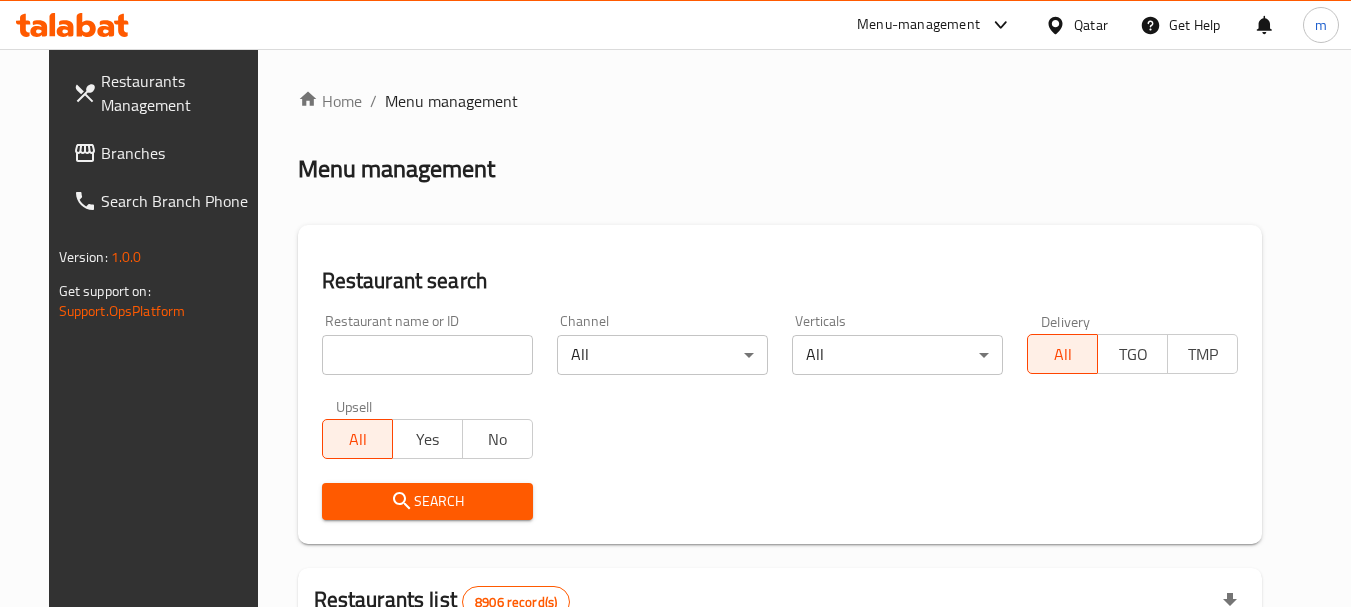 click at bounding box center [427, 355] 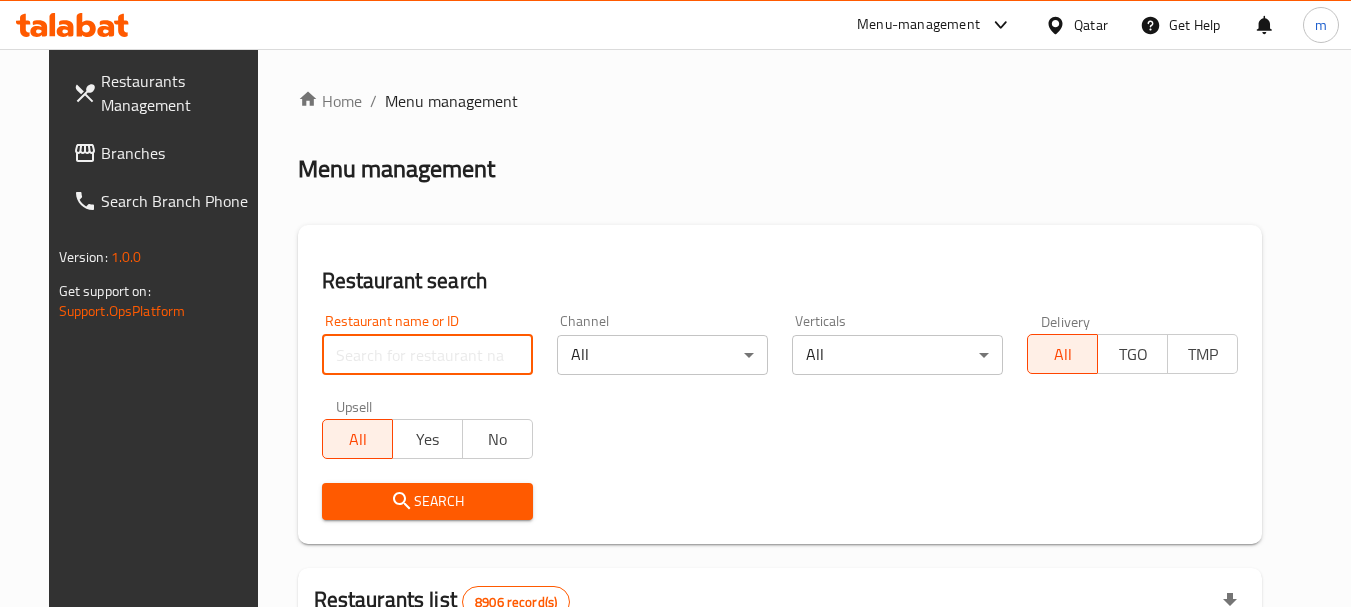 paste on "650571" 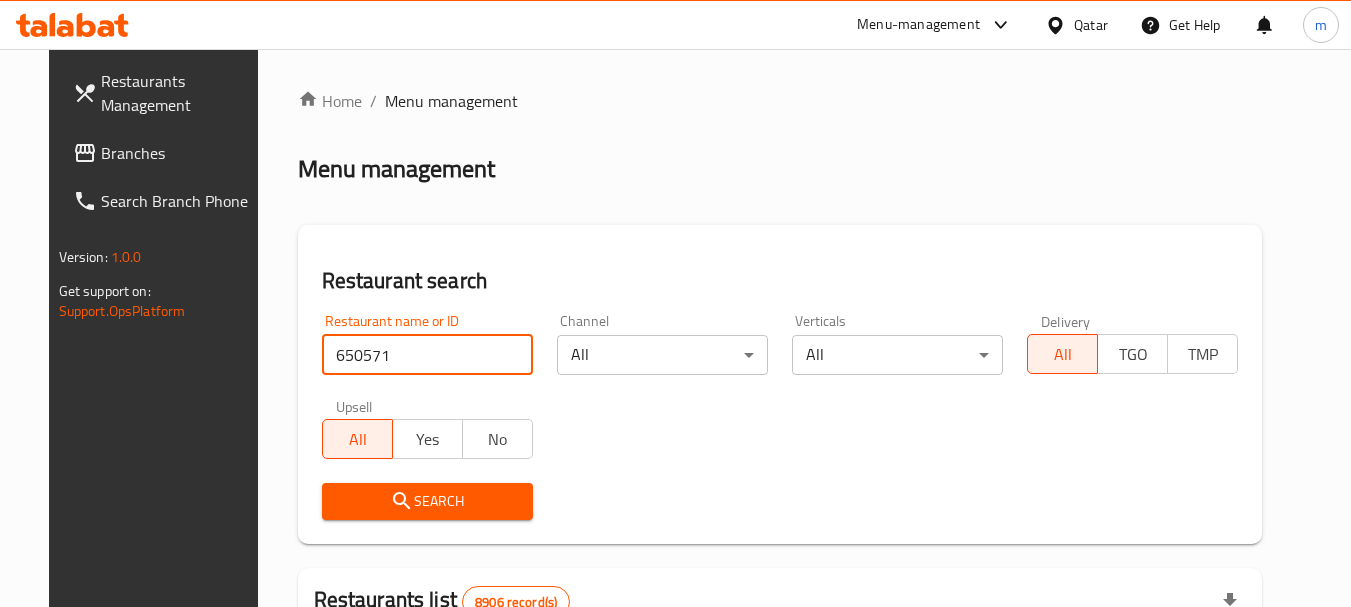 type on "650571" 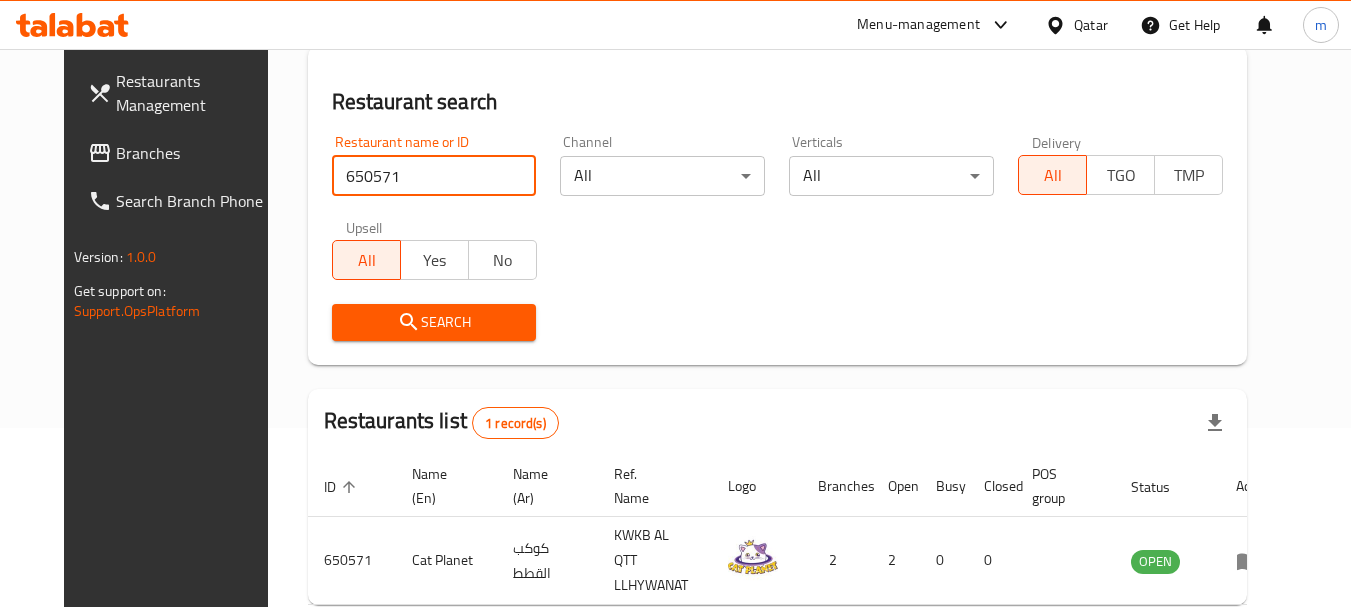scroll, scrollTop: 268, scrollLeft: 0, axis: vertical 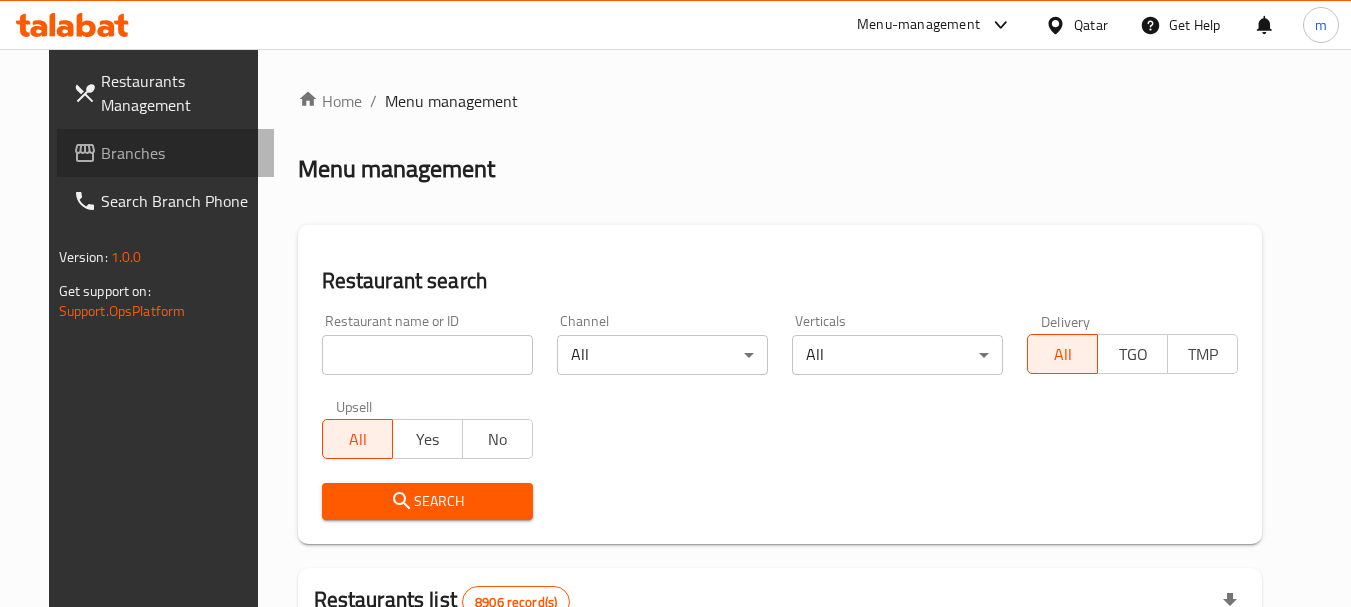 click on "Branches" at bounding box center (180, 153) 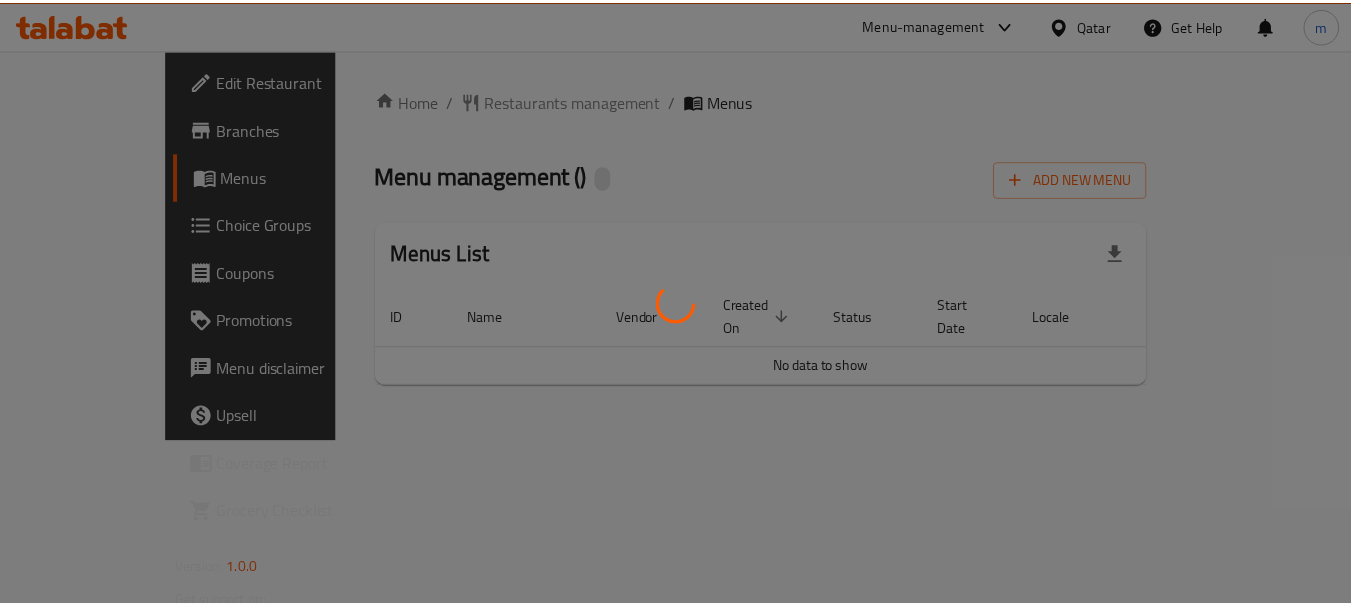 scroll, scrollTop: 0, scrollLeft: 0, axis: both 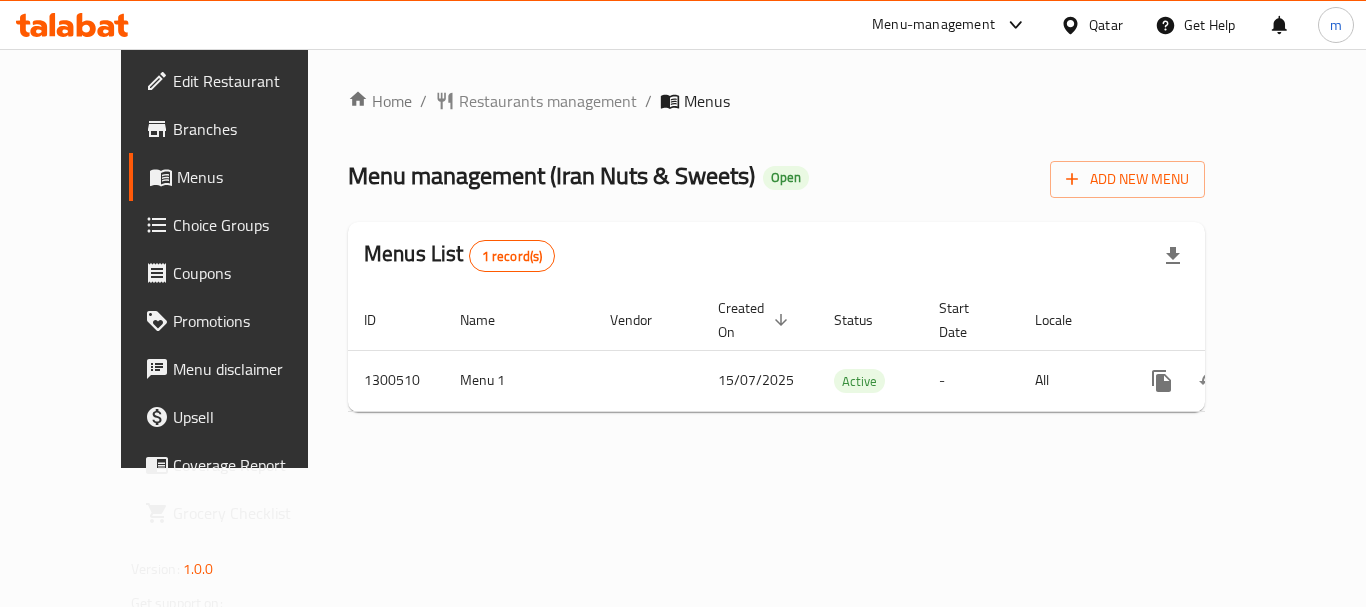click on "Restaurants management" at bounding box center (548, 101) 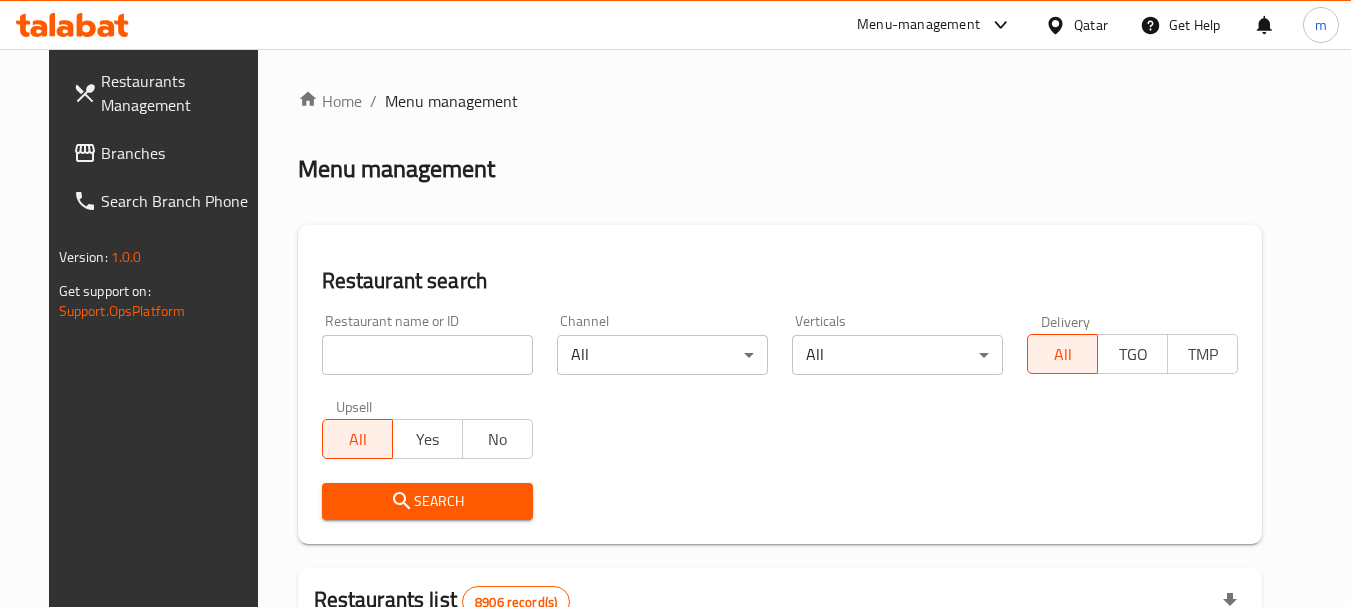 click at bounding box center [427, 355] 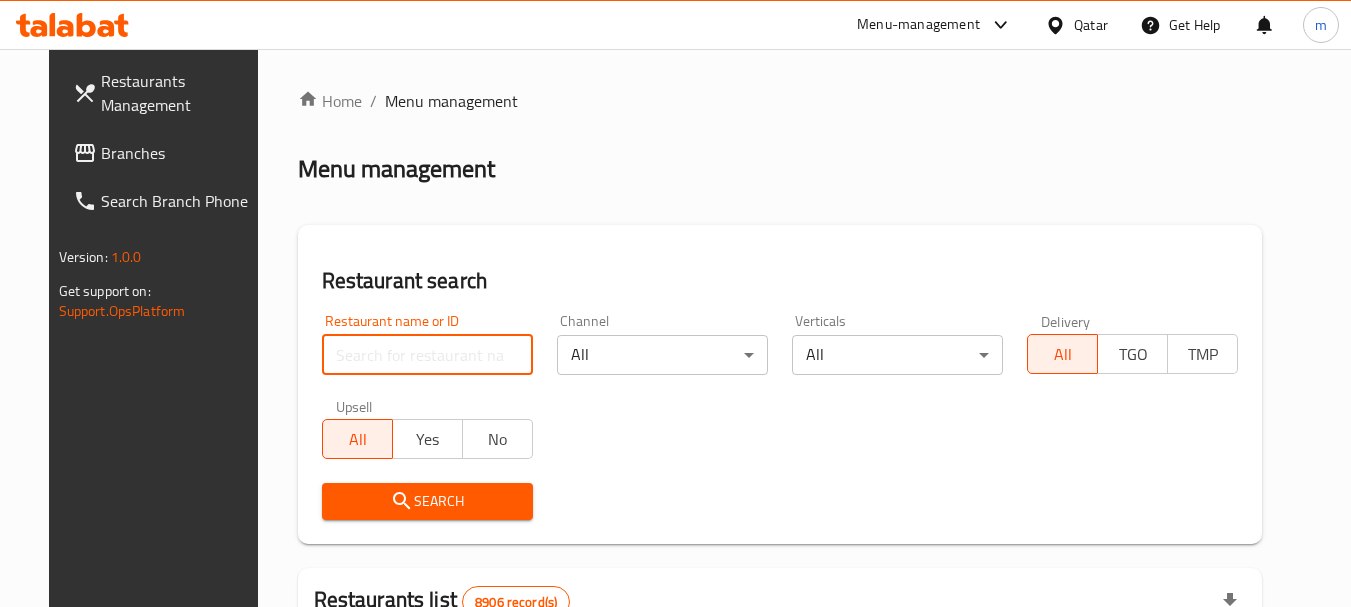 paste on "701745" 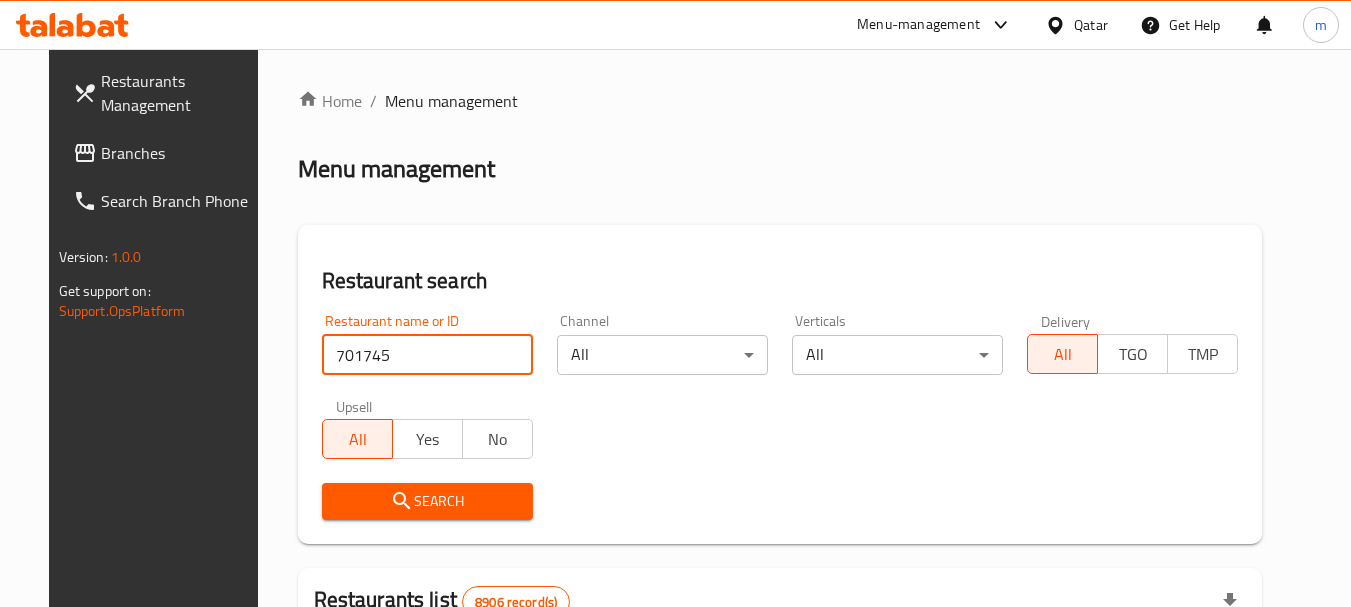 type on "701745" 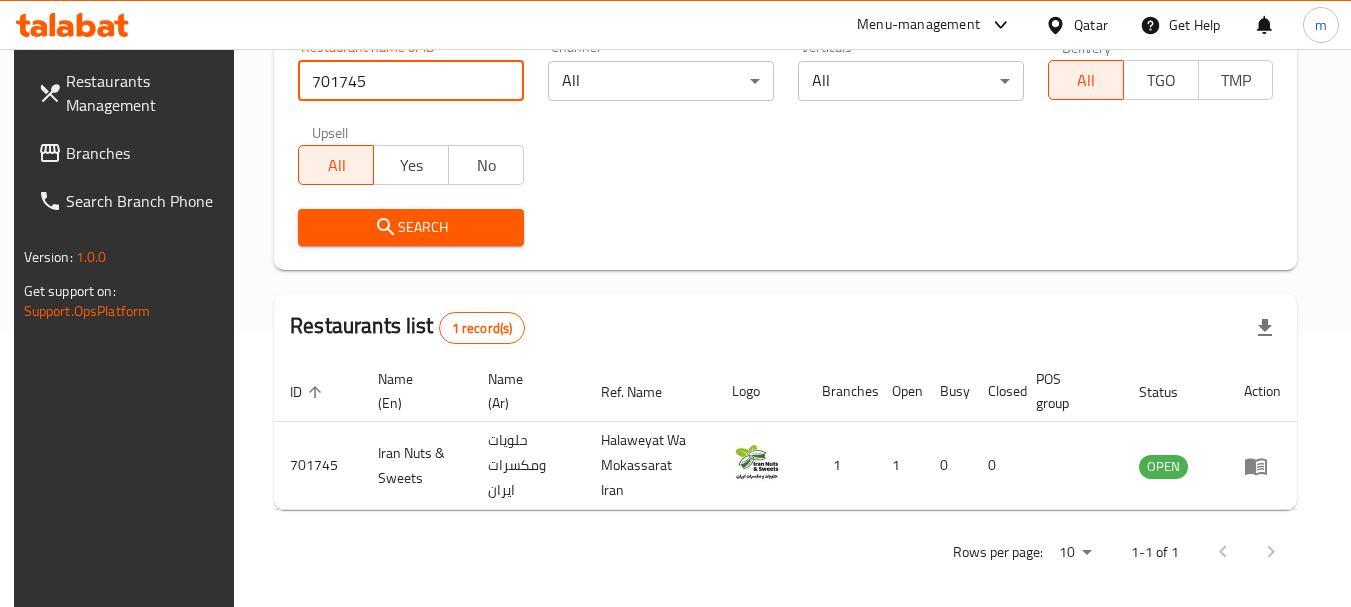 scroll, scrollTop: 285, scrollLeft: 0, axis: vertical 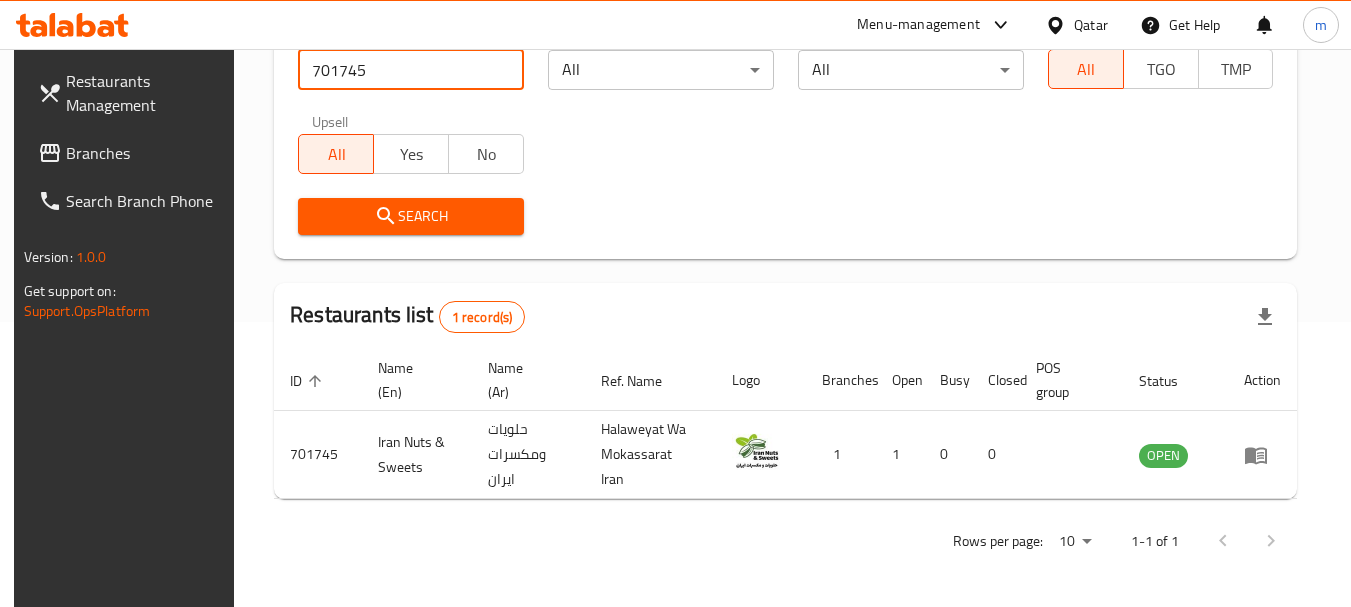 click on "Qatar" at bounding box center (1091, 25) 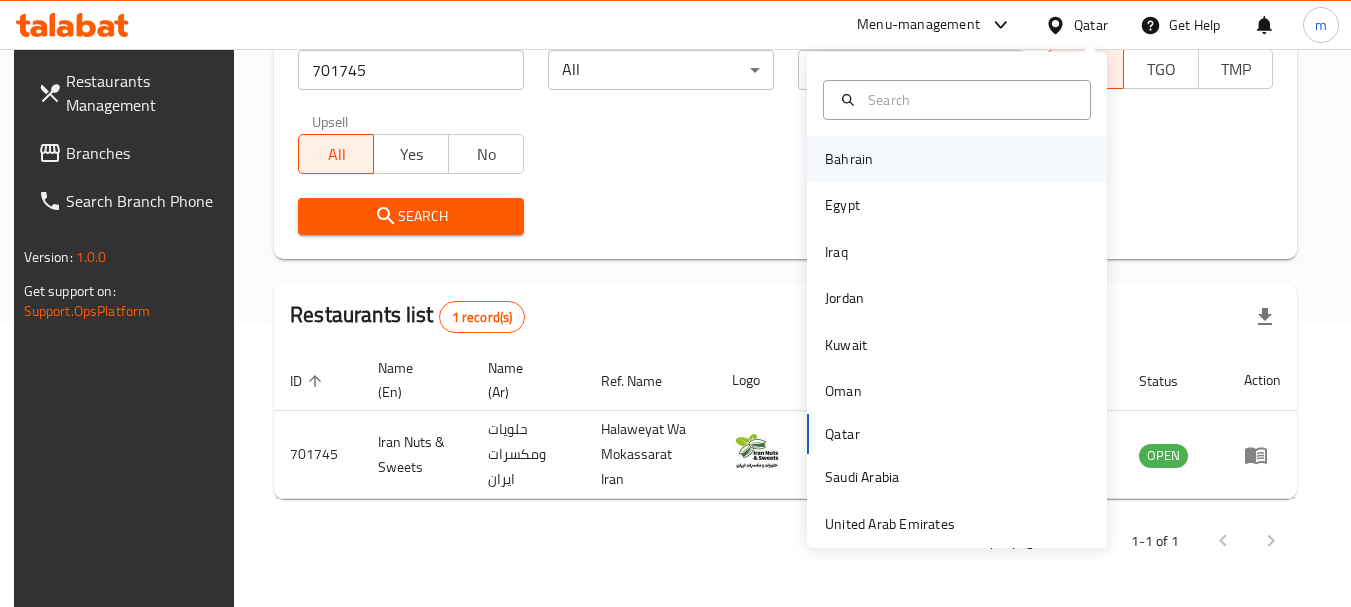 click on "Bahrain" at bounding box center [957, 159] 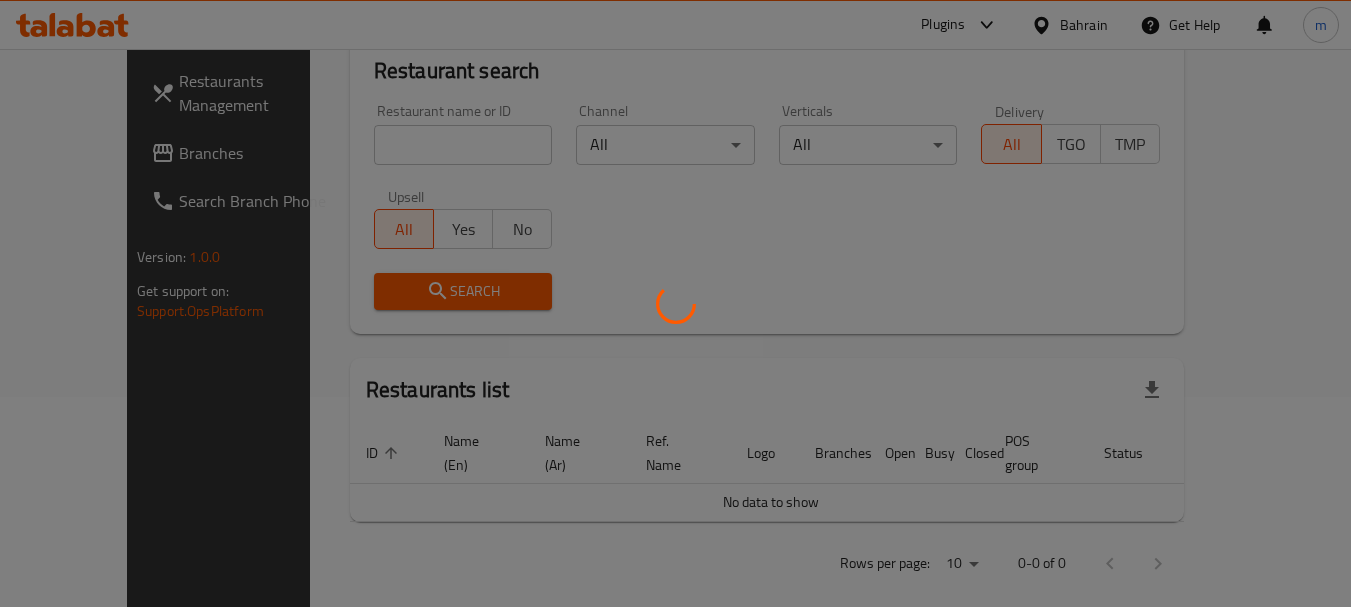 scroll, scrollTop: 285, scrollLeft: 0, axis: vertical 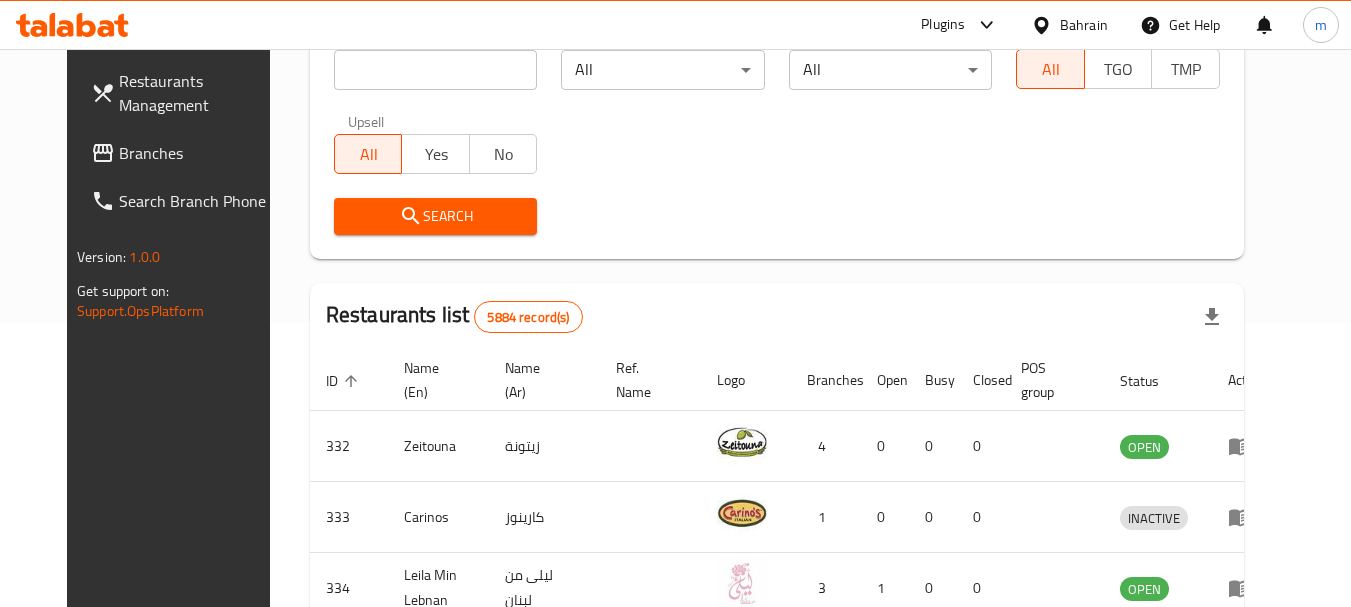 click on "Branches" at bounding box center (198, 153) 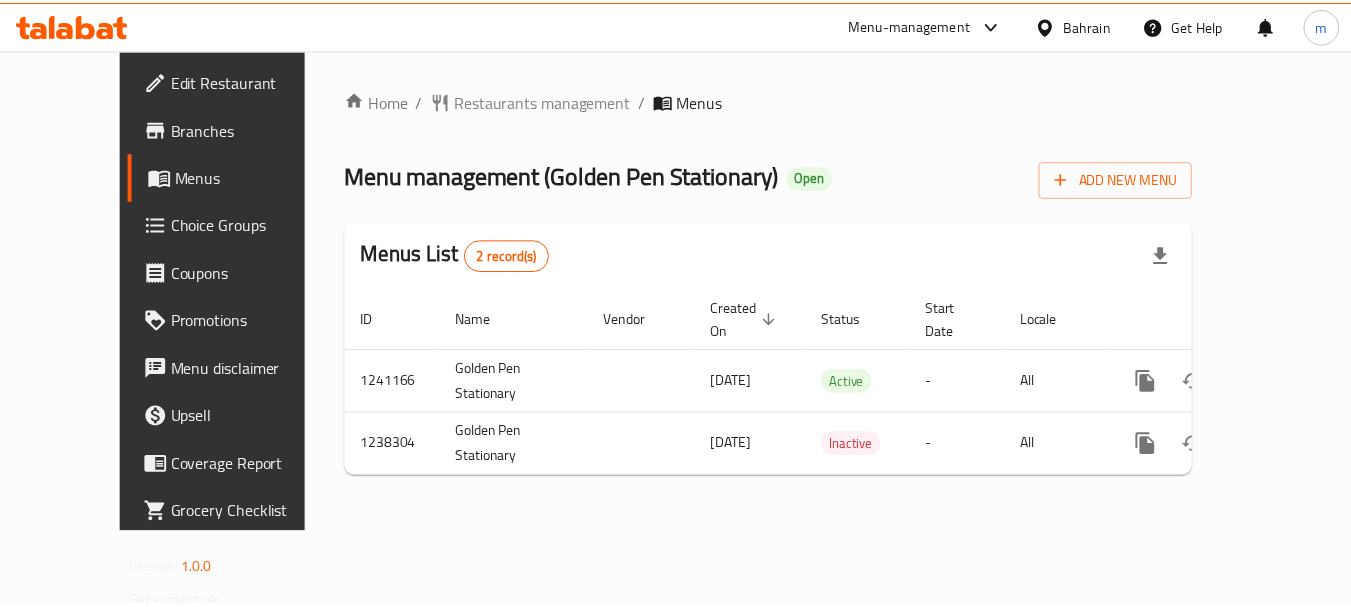 scroll, scrollTop: 0, scrollLeft: 0, axis: both 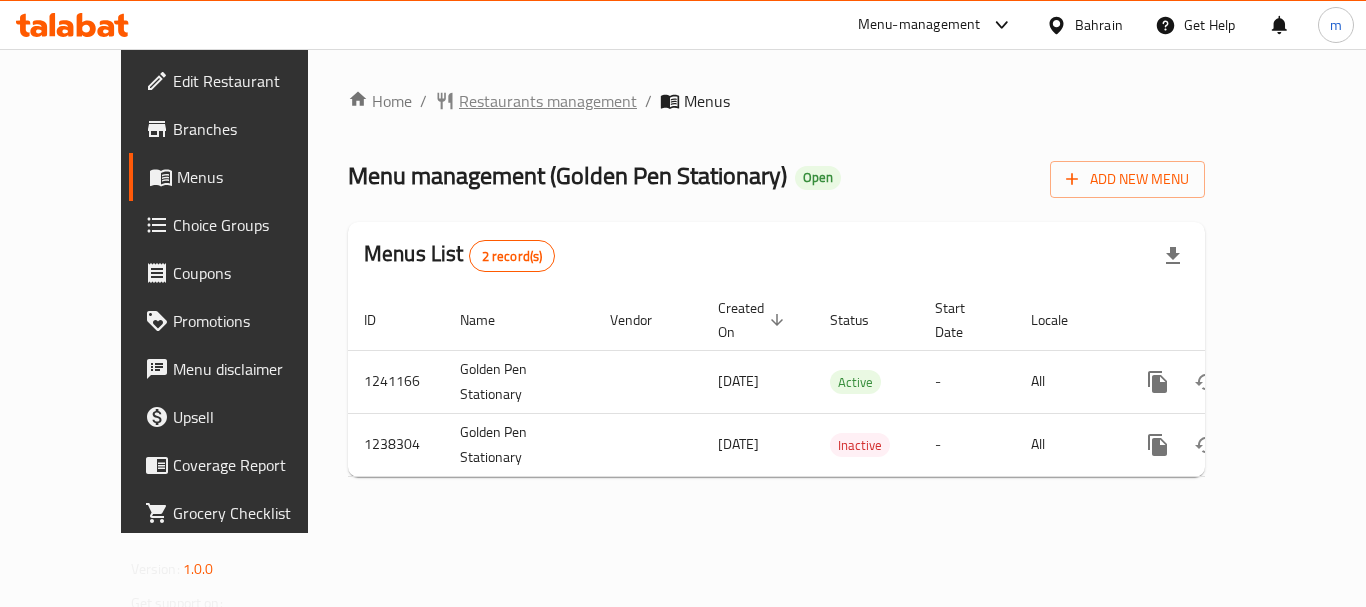 click on "Restaurants management" at bounding box center (548, 101) 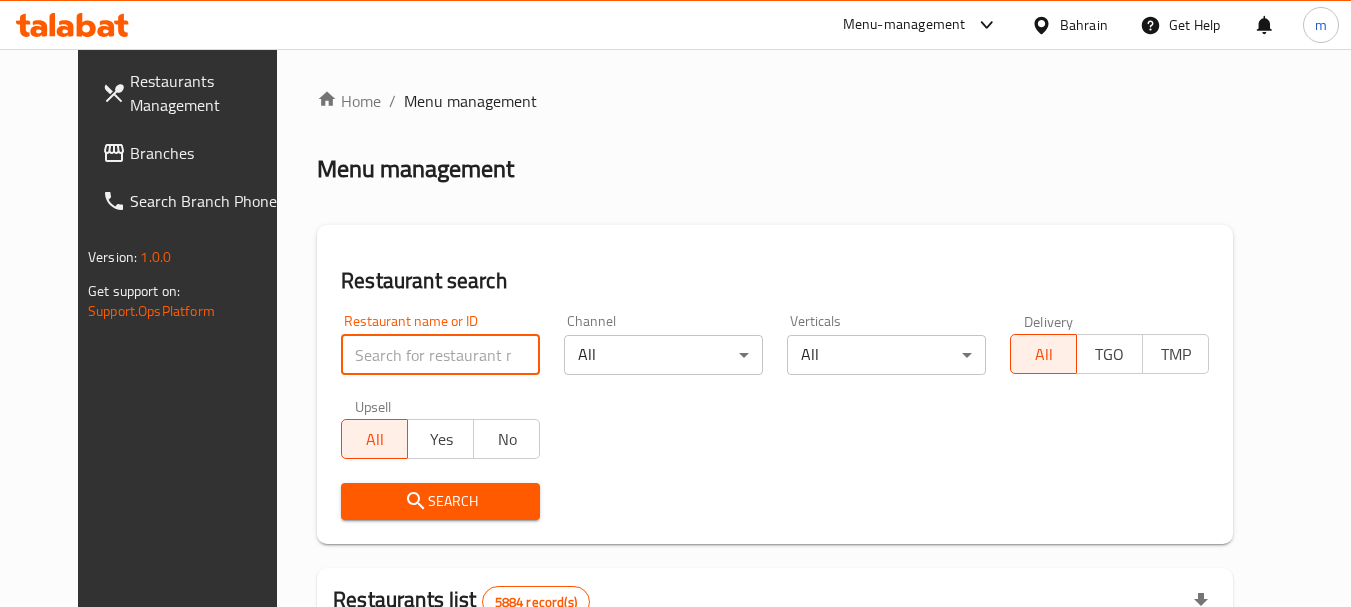 click at bounding box center [440, 355] 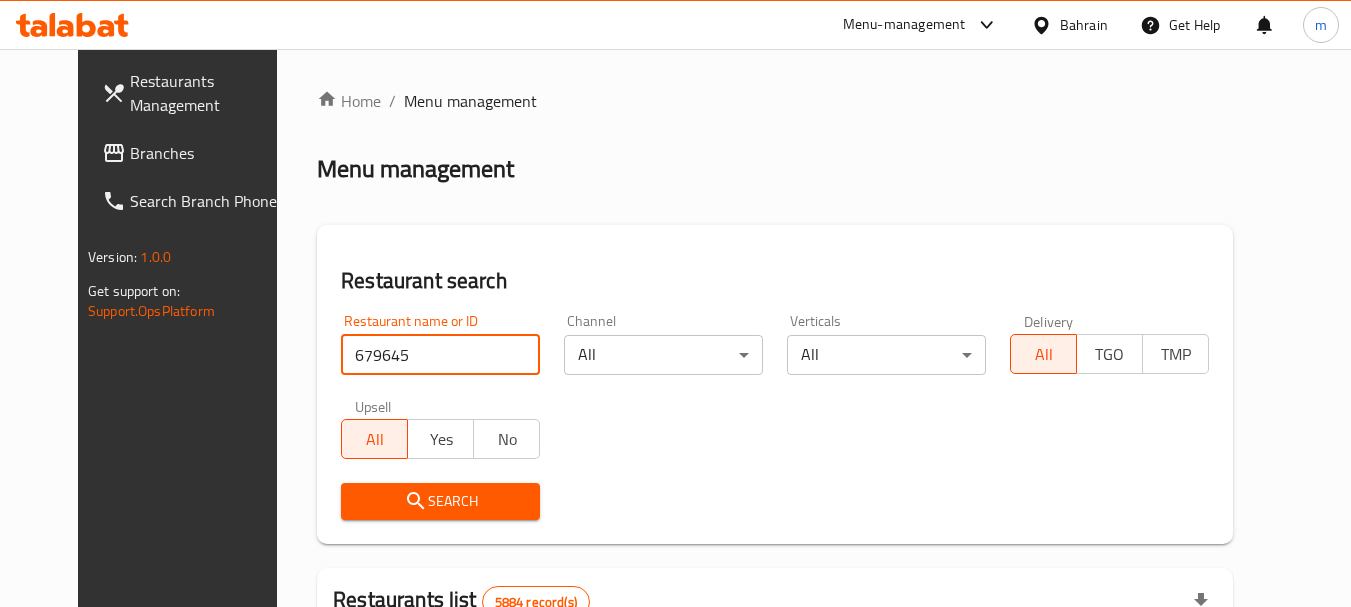 type on "679645" 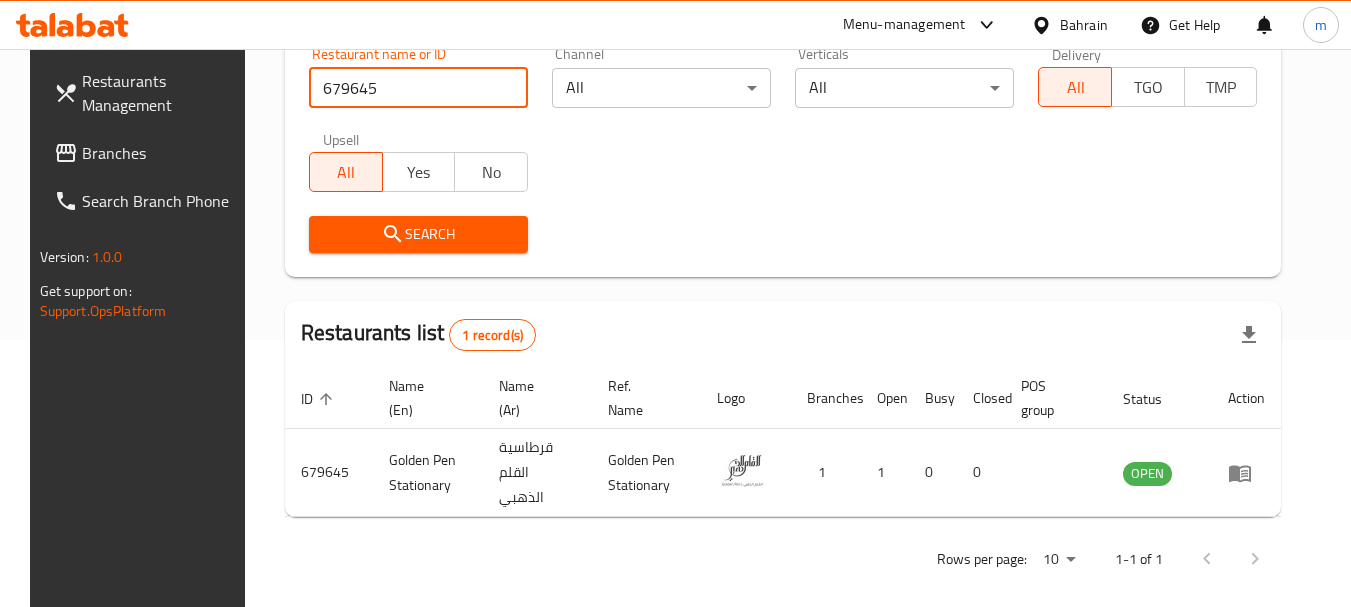 scroll, scrollTop: 268, scrollLeft: 0, axis: vertical 